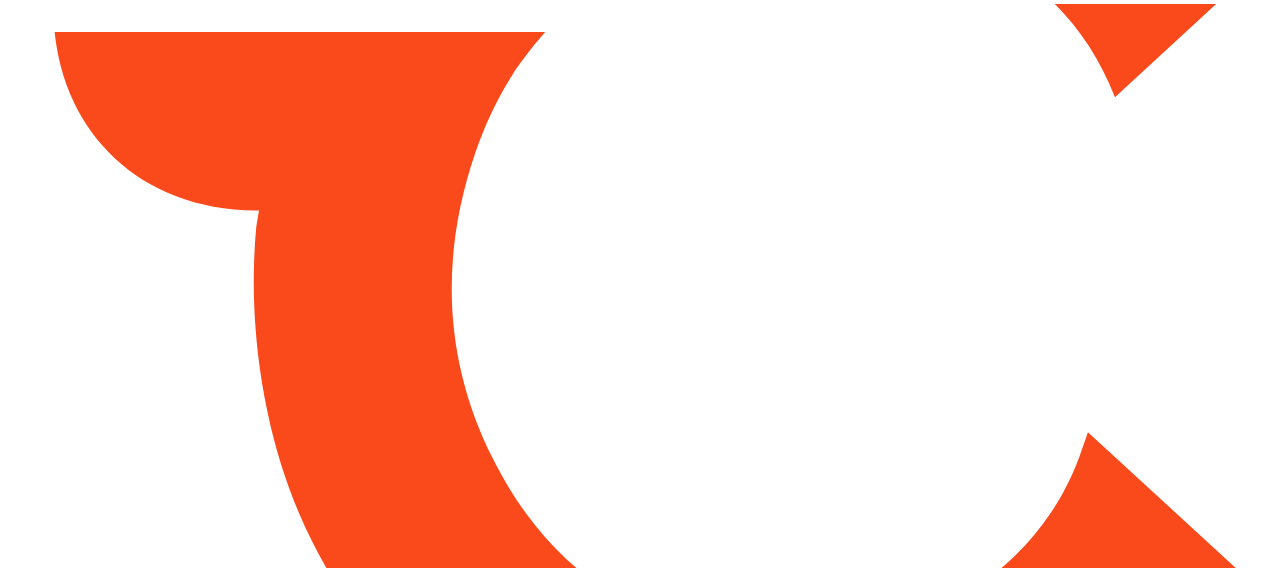 scroll, scrollTop: 0, scrollLeft: 0, axis: both 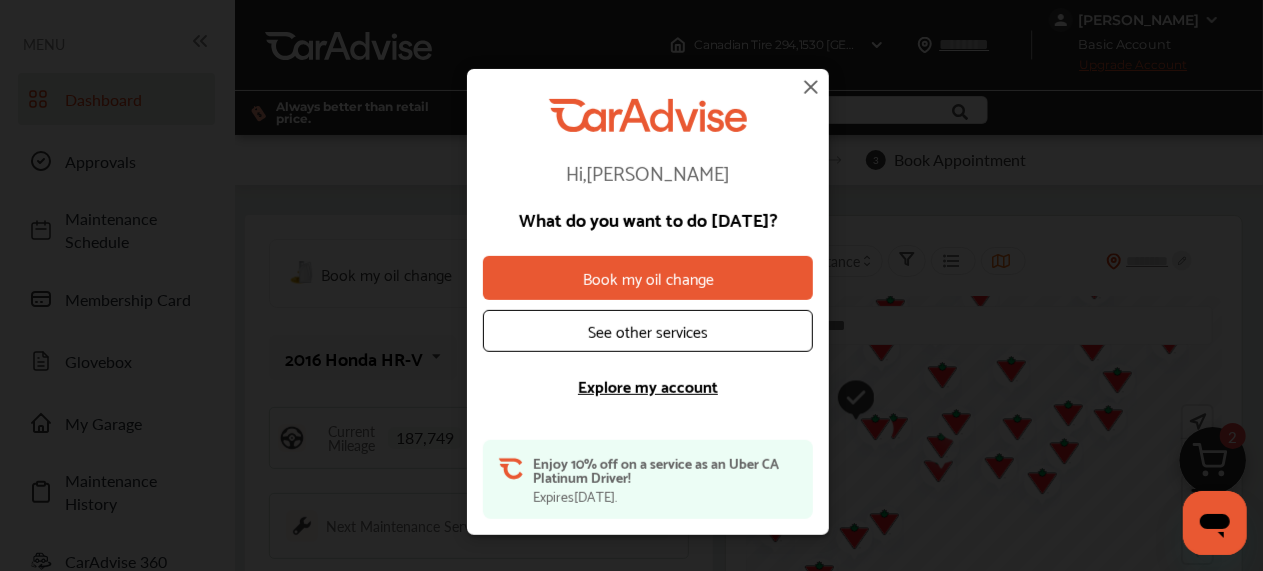 click on "See other services" at bounding box center [648, 331] 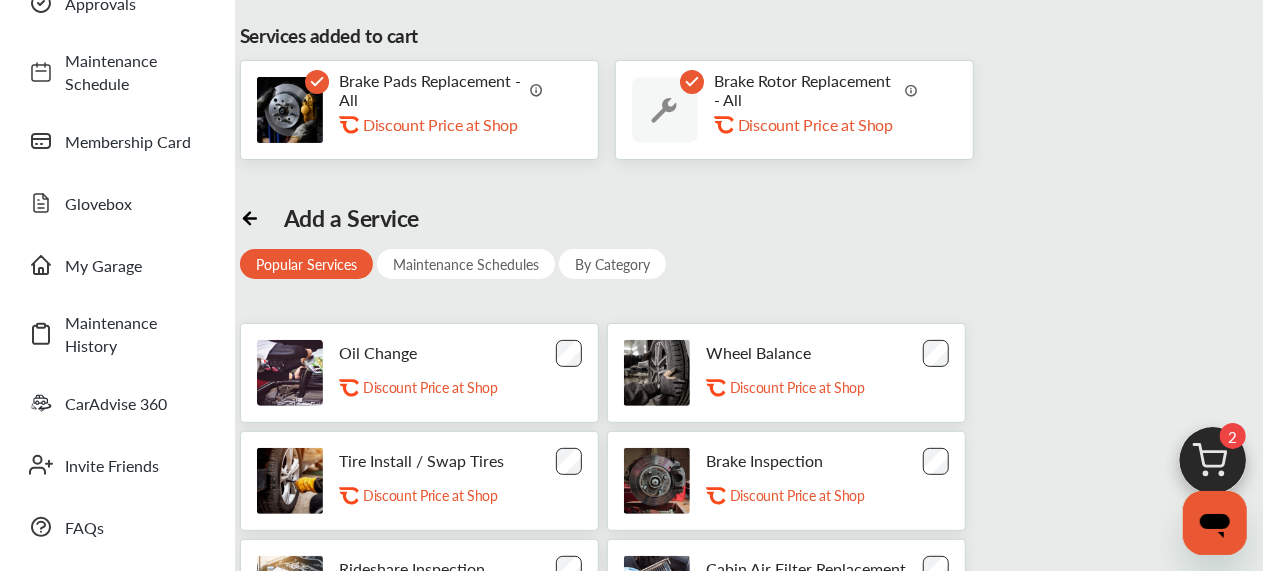 scroll, scrollTop: 189, scrollLeft: 0, axis: vertical 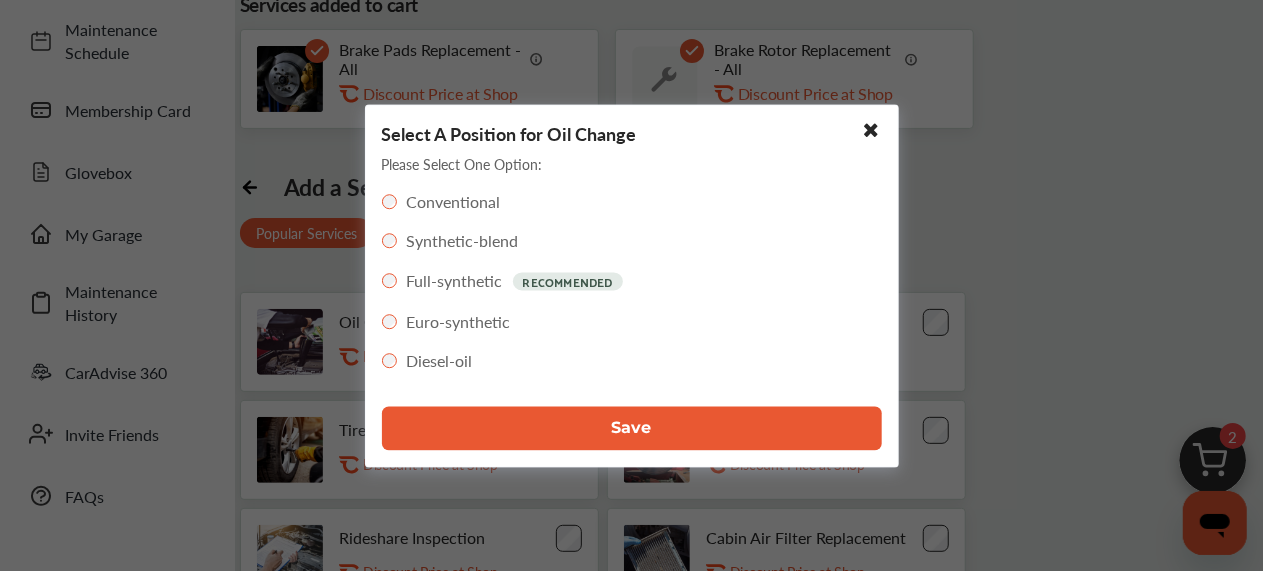 click on "Save" at bounding box center (632, 428) 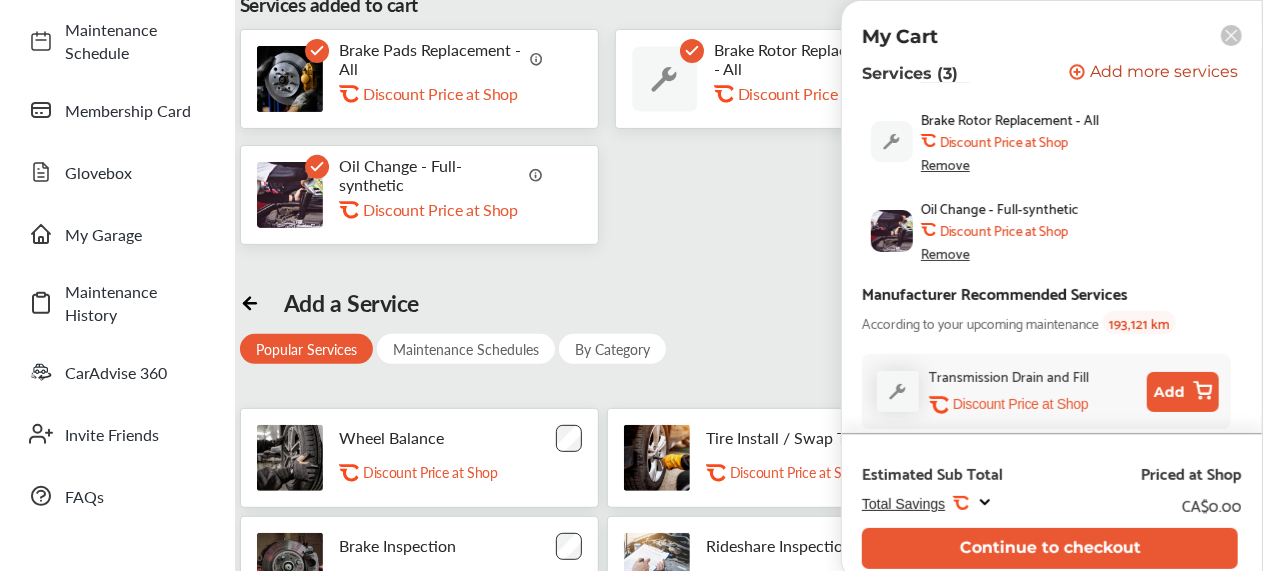 scroll, scrollTop: 278, scrollLeft: 0, axis: vertical 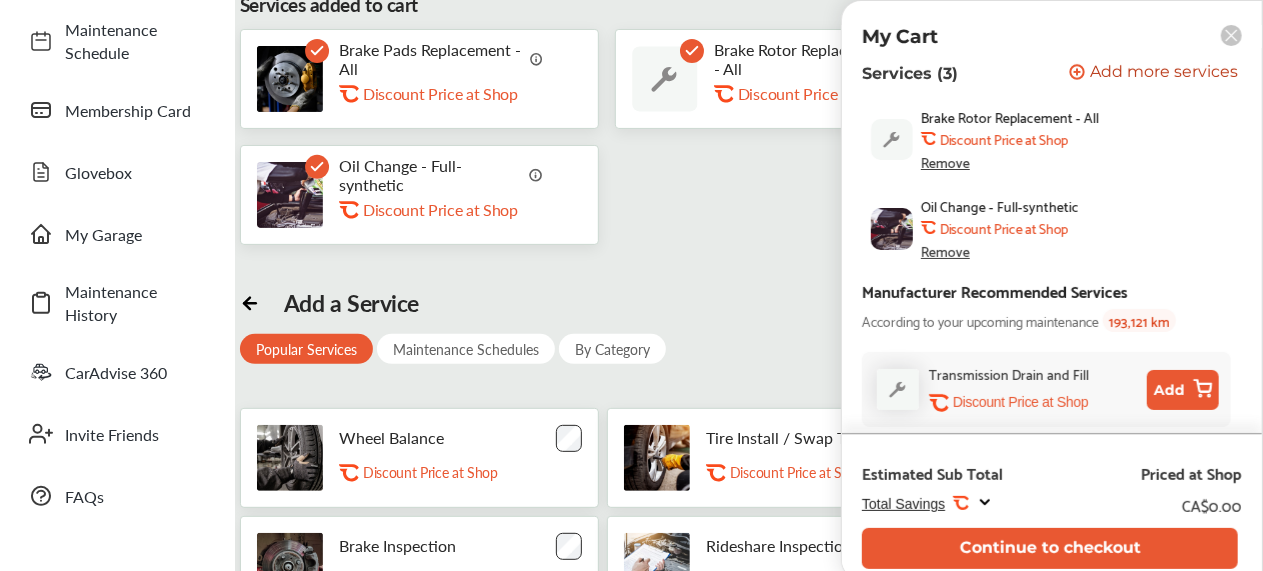 click on "Remove" at bounding box center [945, 162] 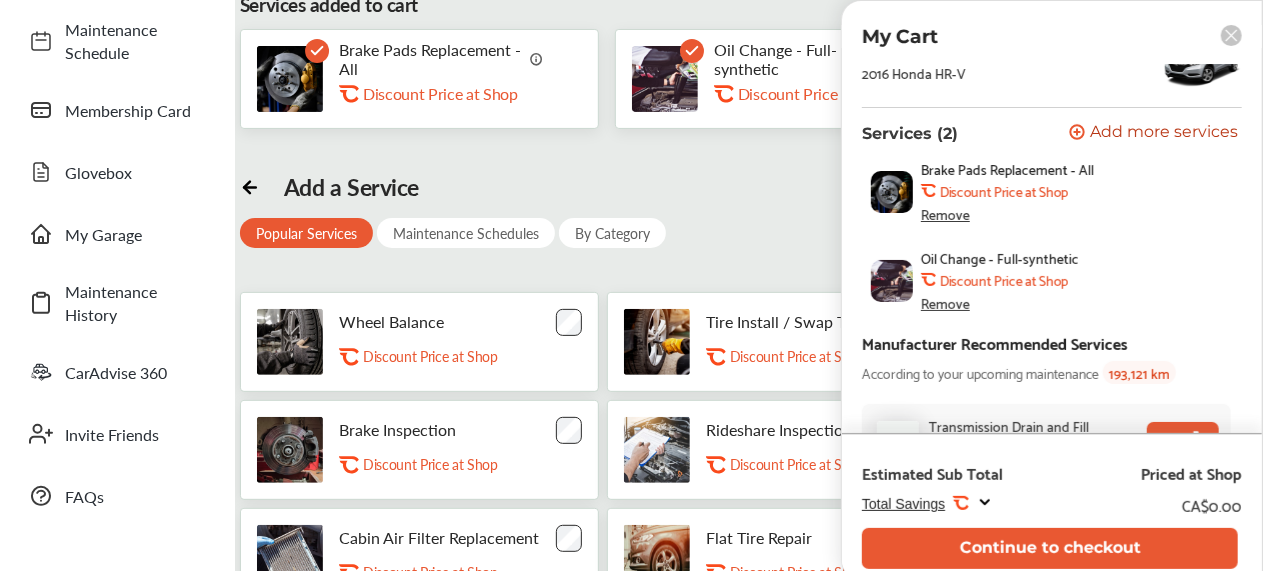 scroll, scrollTop: 121, scrollLeft: 0, axis: vertical 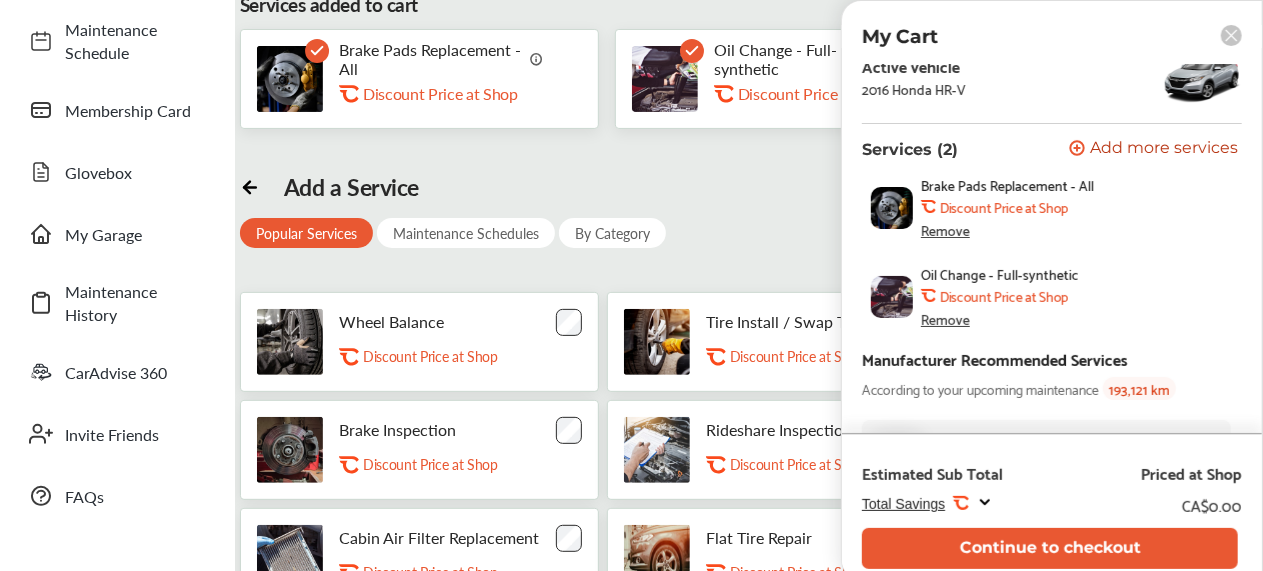 click on "Remove" at bounding box center [945, 230] 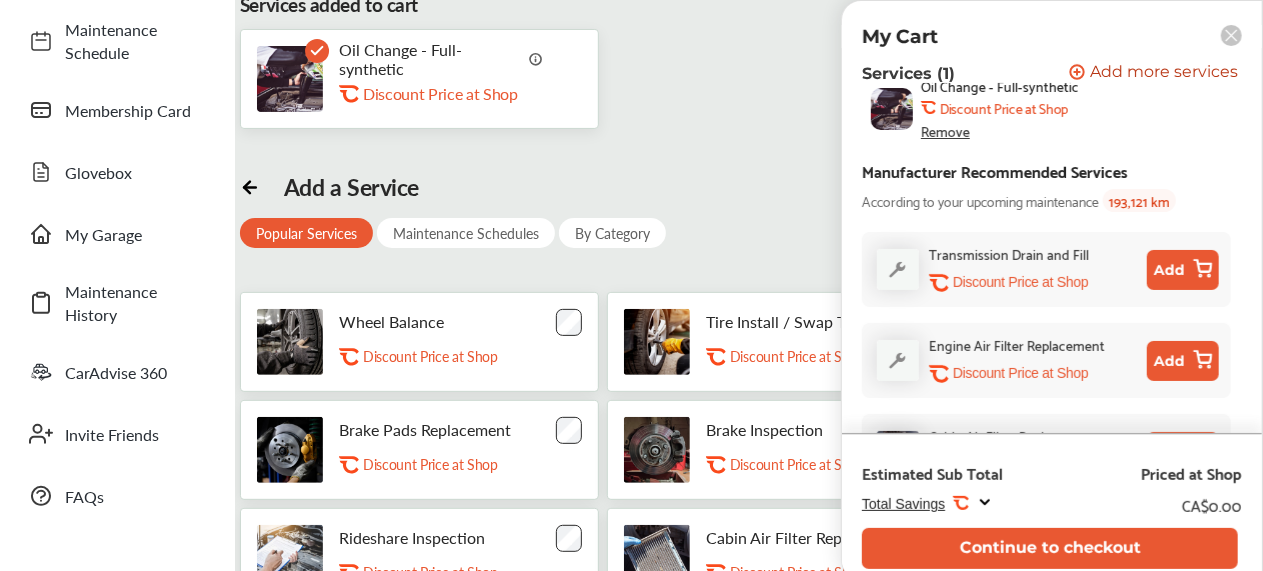 scroll, scrollTop: 223, scrollLeft: 0, axis: vertical 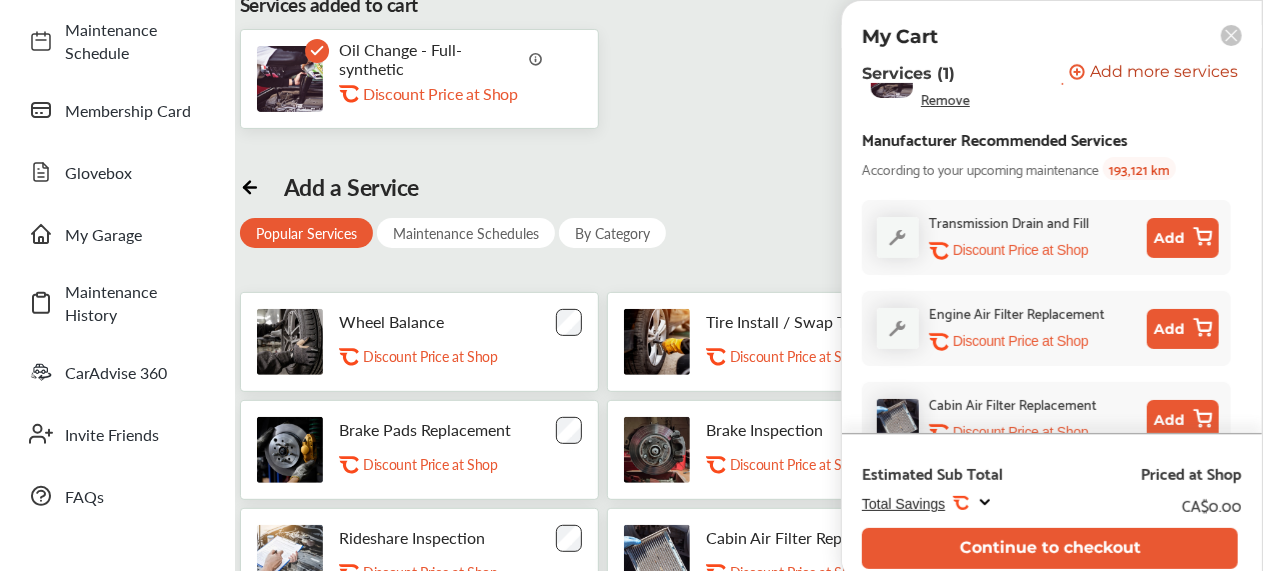 click on "Add" at bounding box center [1183, 238] 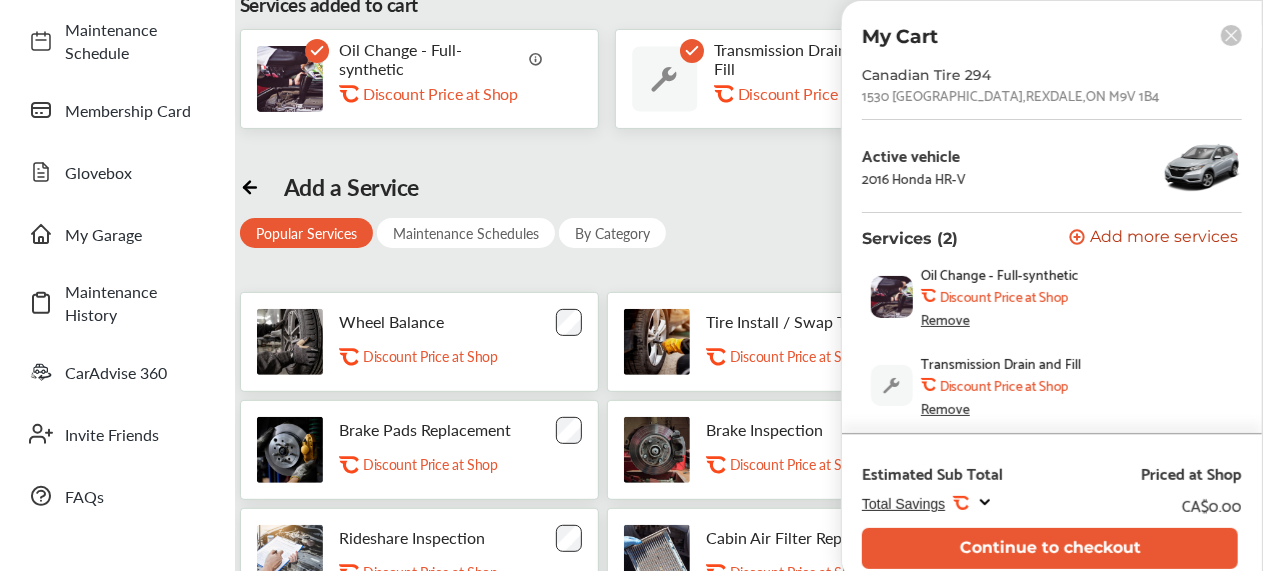 scroll, scrollTop: 24, scrollLeft: 0, axis: vertical 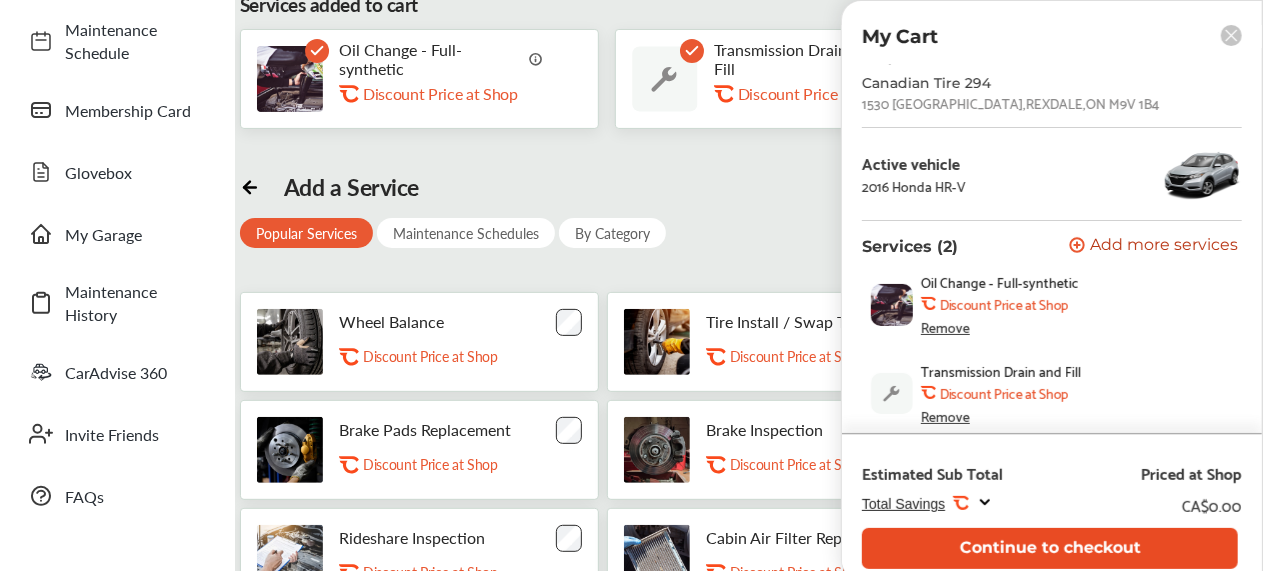 click on "Continue to checkout" at bounding box center (1050, 548) 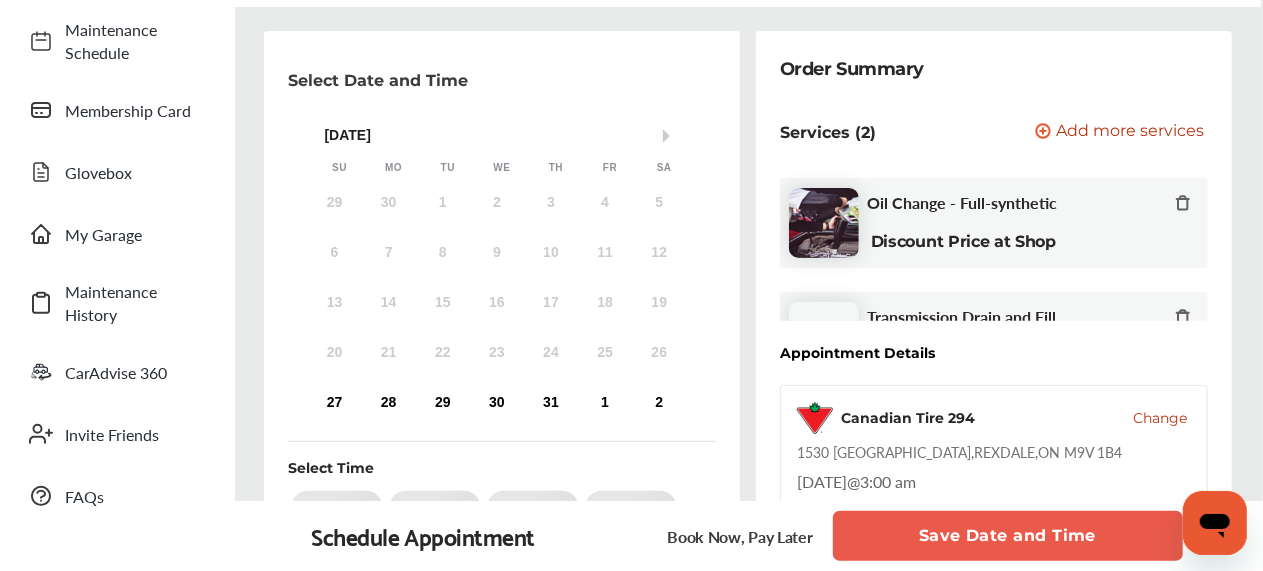 scroll, scrollTop: 0, scrollLeft: 0, axis: both 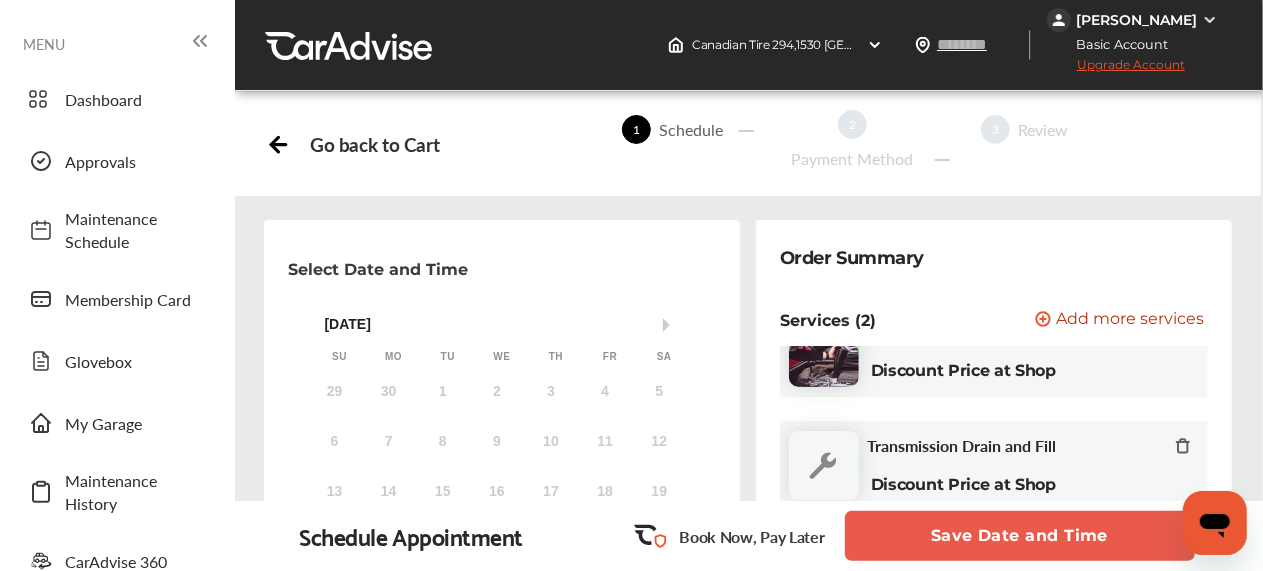 click 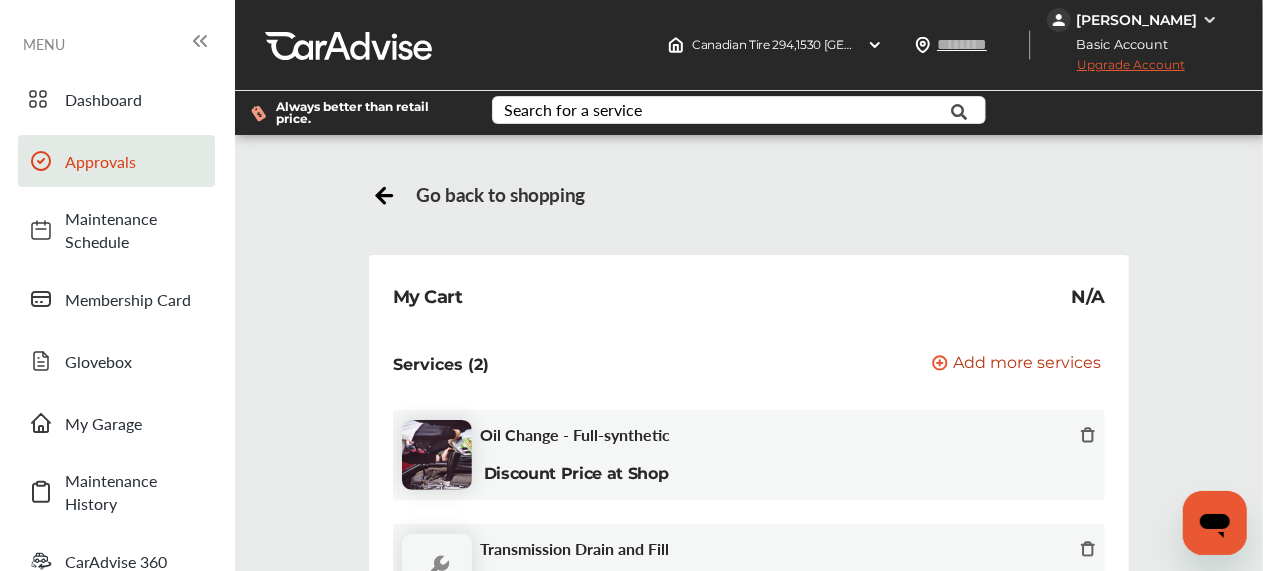 click on "Approvals" at bounding box center [135, 161] 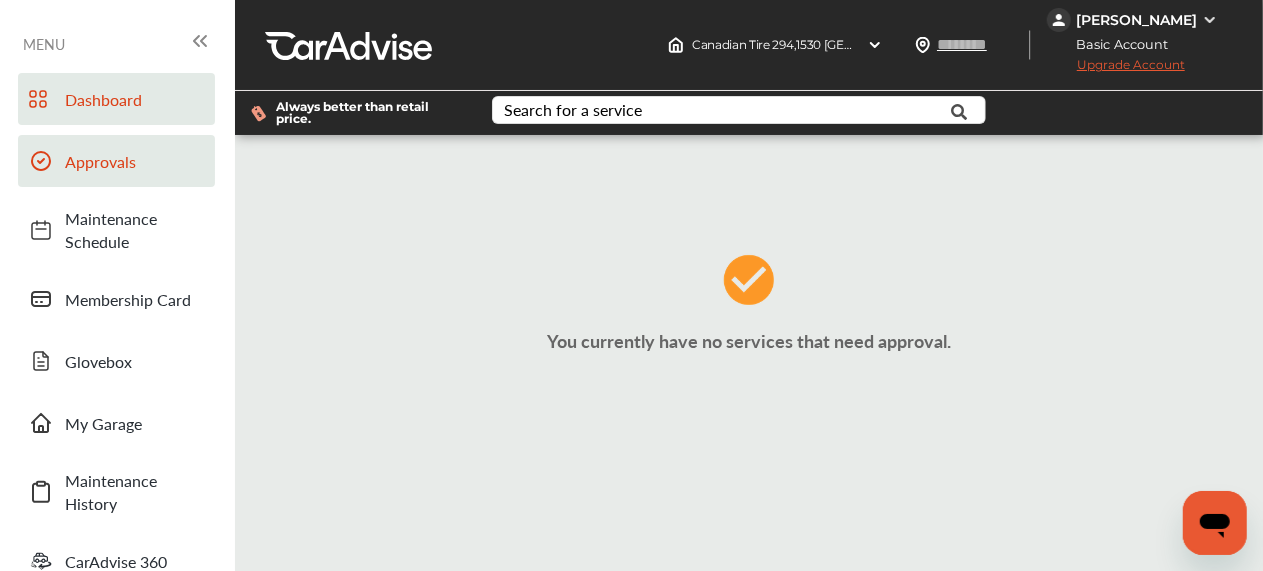 click on "Dashboard" at bounding box center (135, 99) 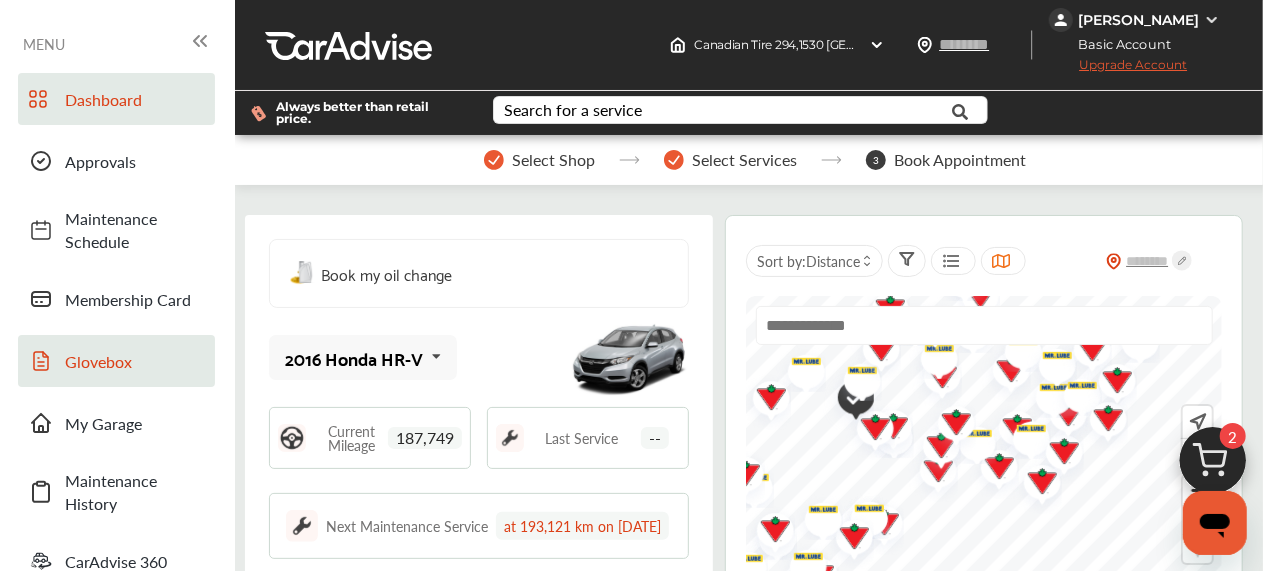 click on "Glovebox" at bounding box center (116, 361) 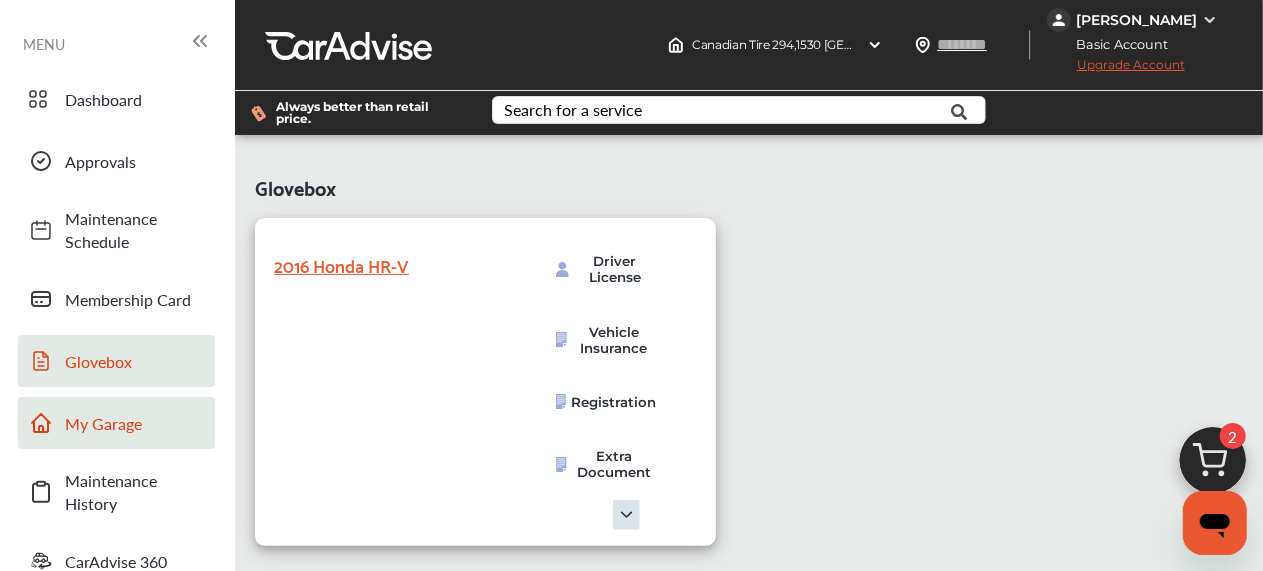click on "My Garage" at bounding box center [135, 423] 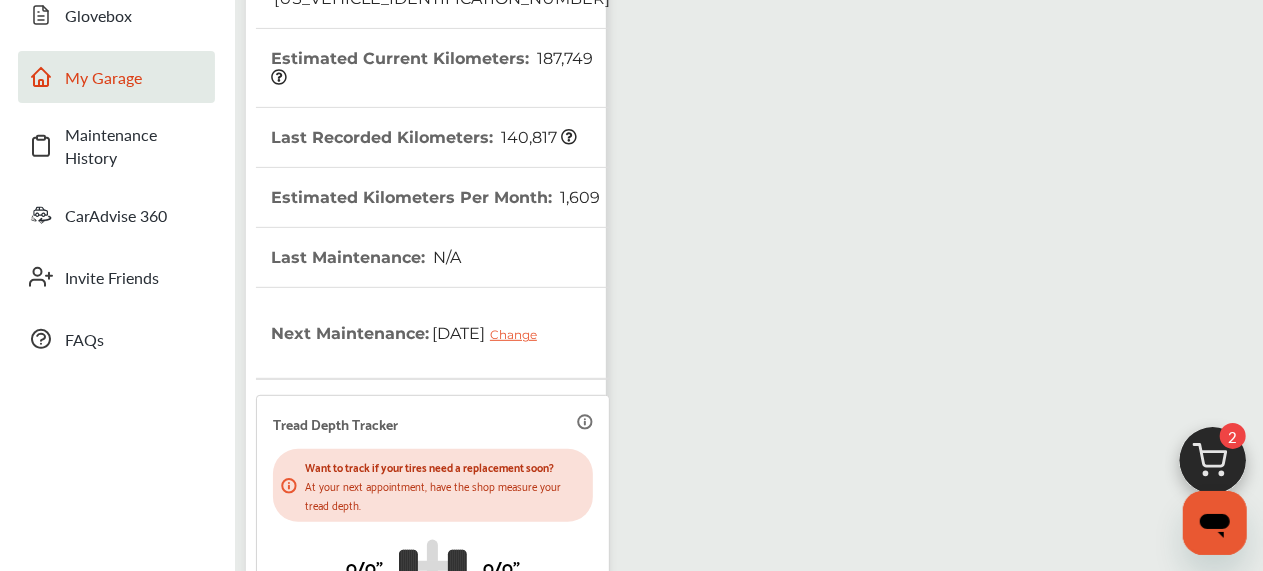scroll, scrollTop: 348, scrollLeft: 0, axis: vertical 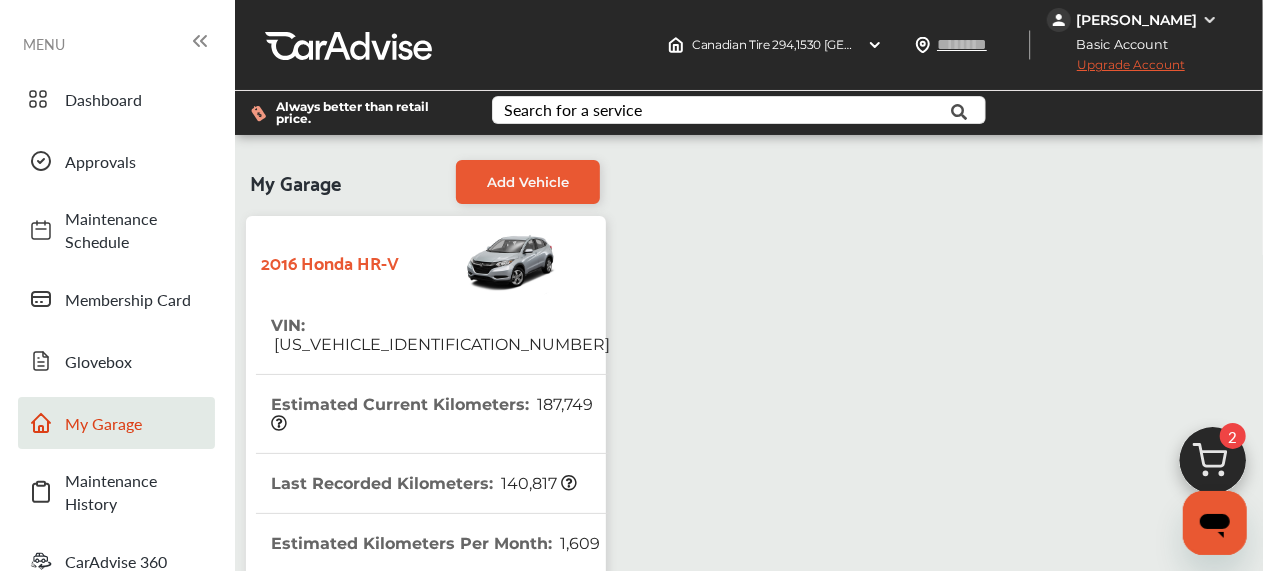 click 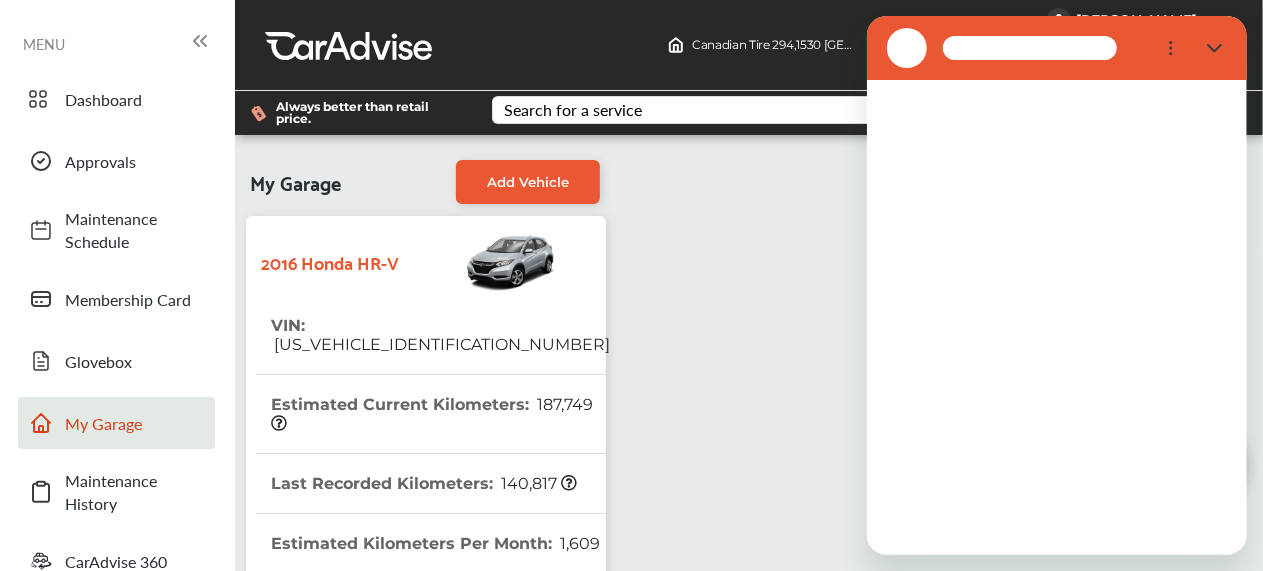 scroll, scrollTop: 0, scrollLeft: 0, axis: both 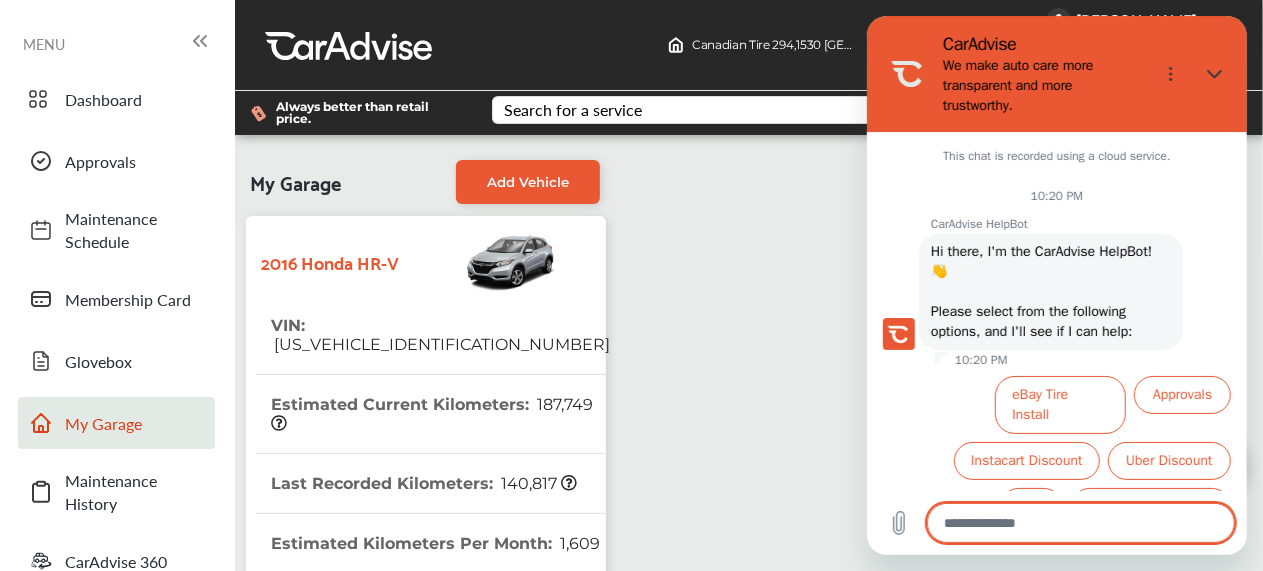 type on "*" 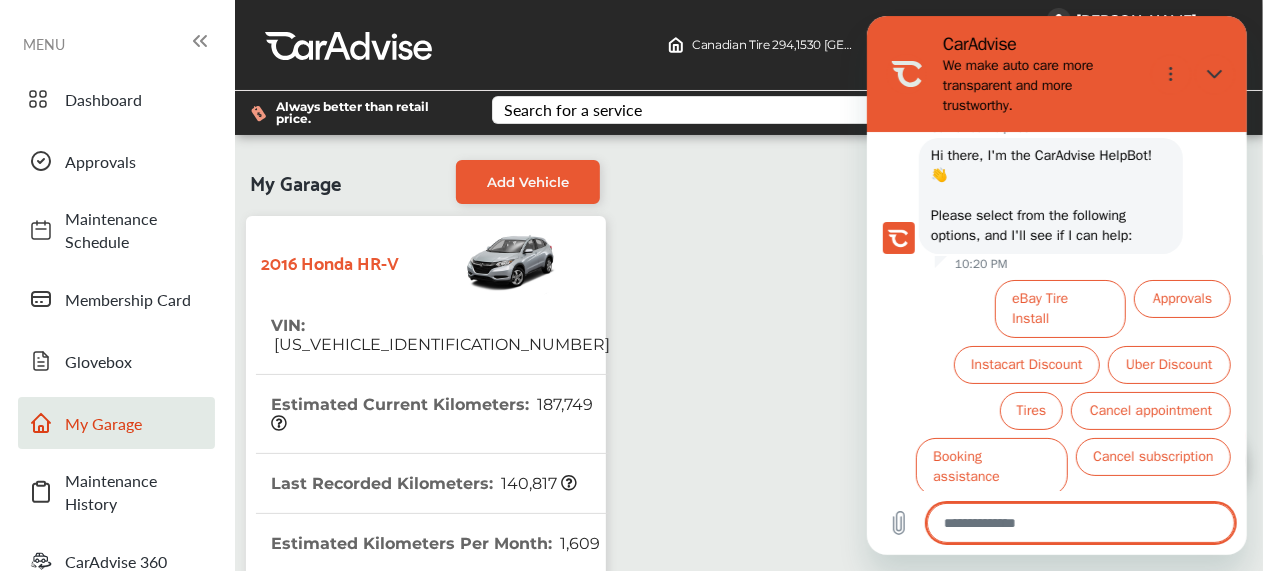scroll, scrollTop: 108, scrollLeft: 0, axis: vertical 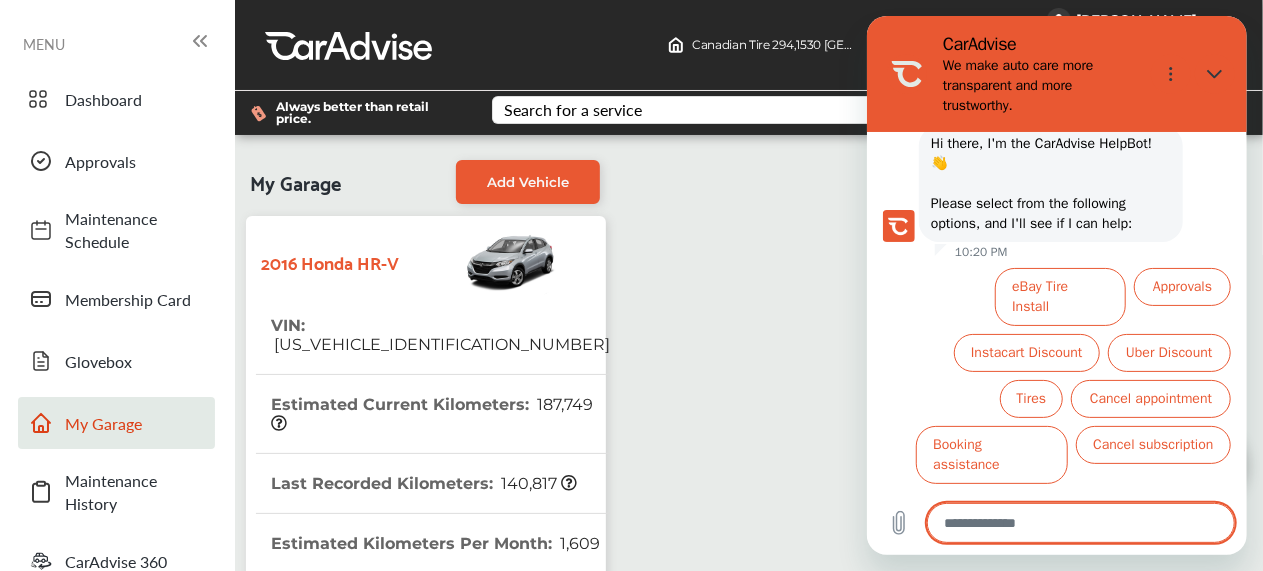 type on "*" 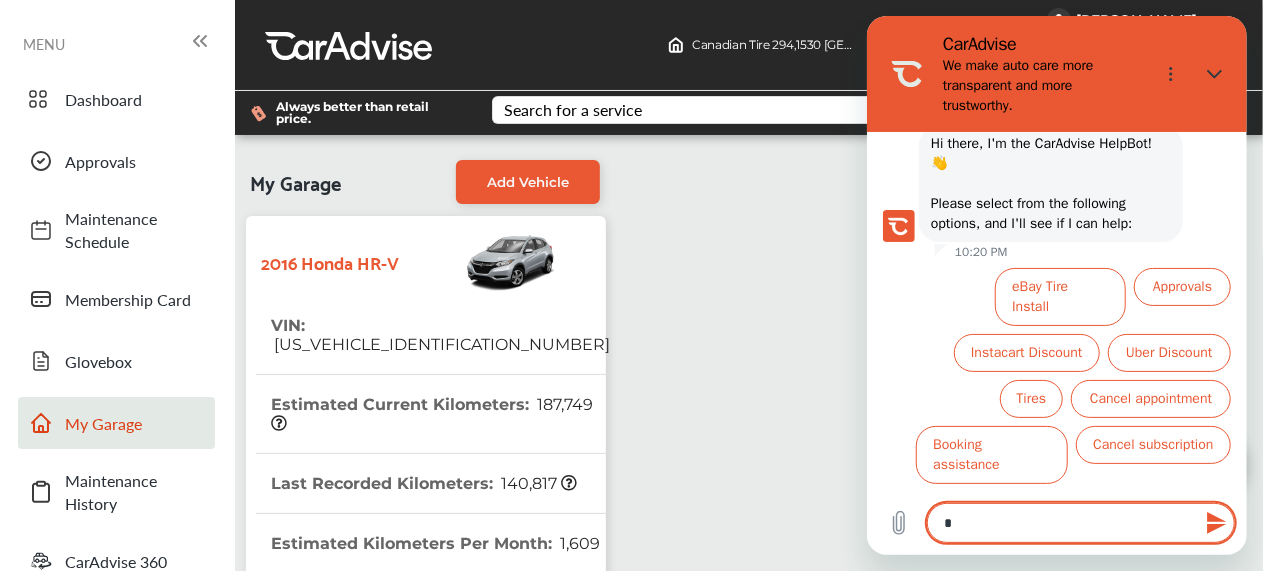 type on "**" 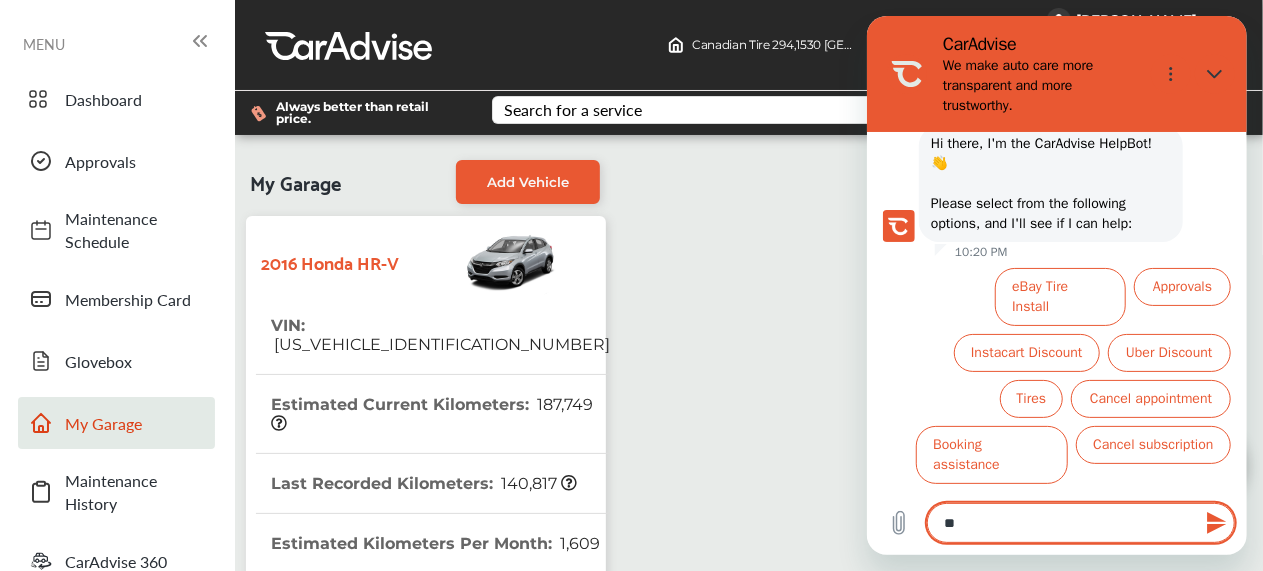 type on "***" 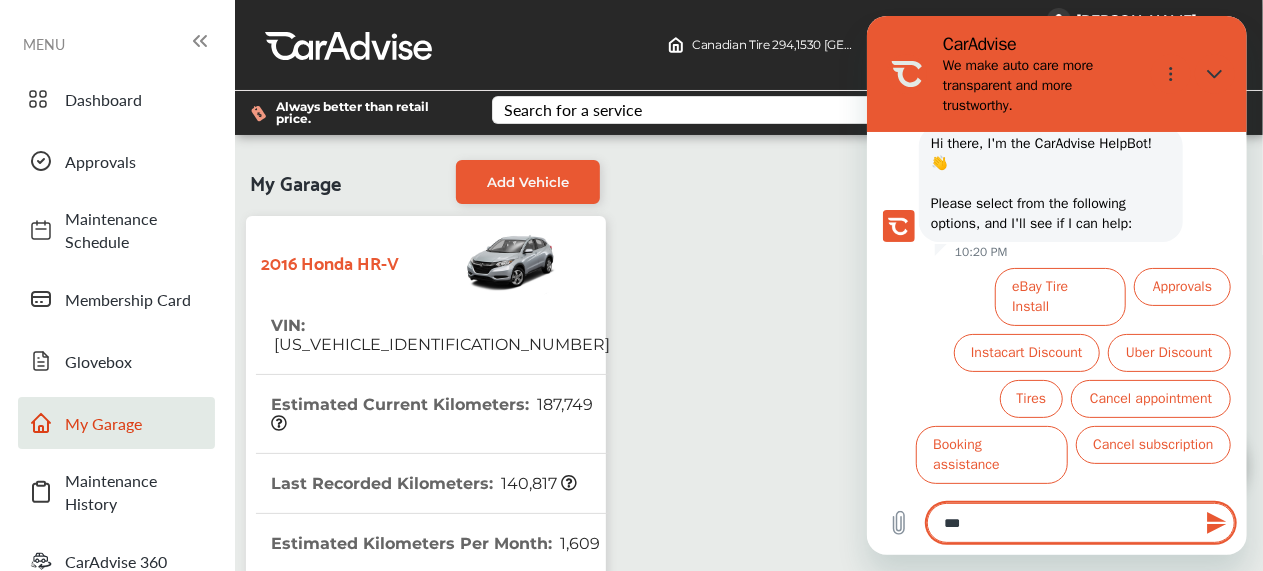 type on "****" 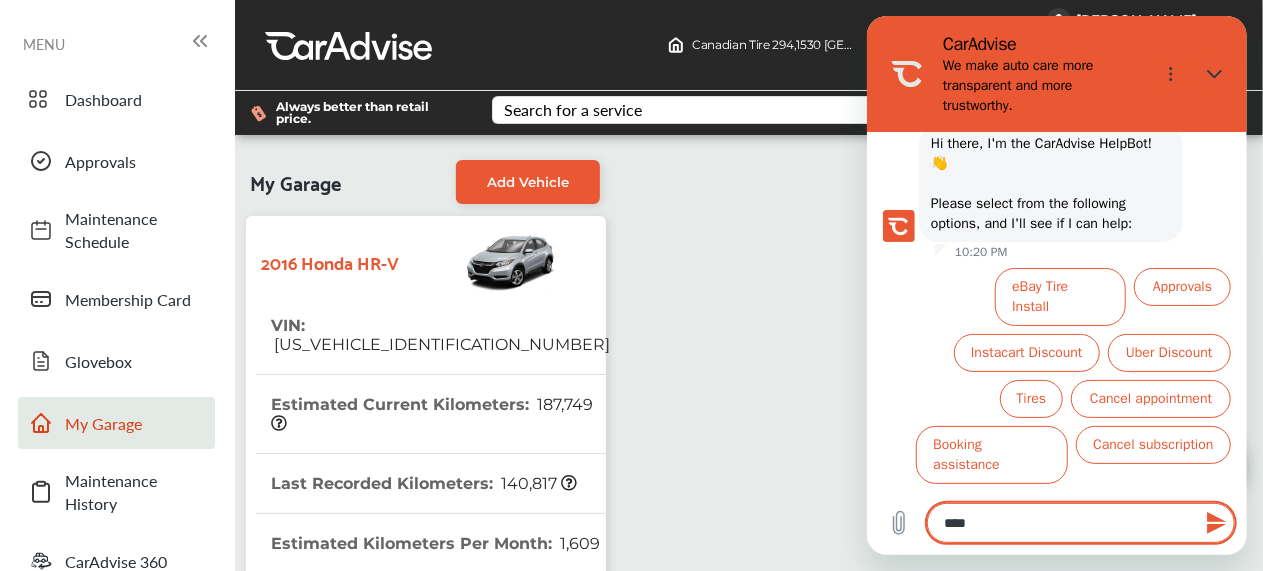 type on "*****" 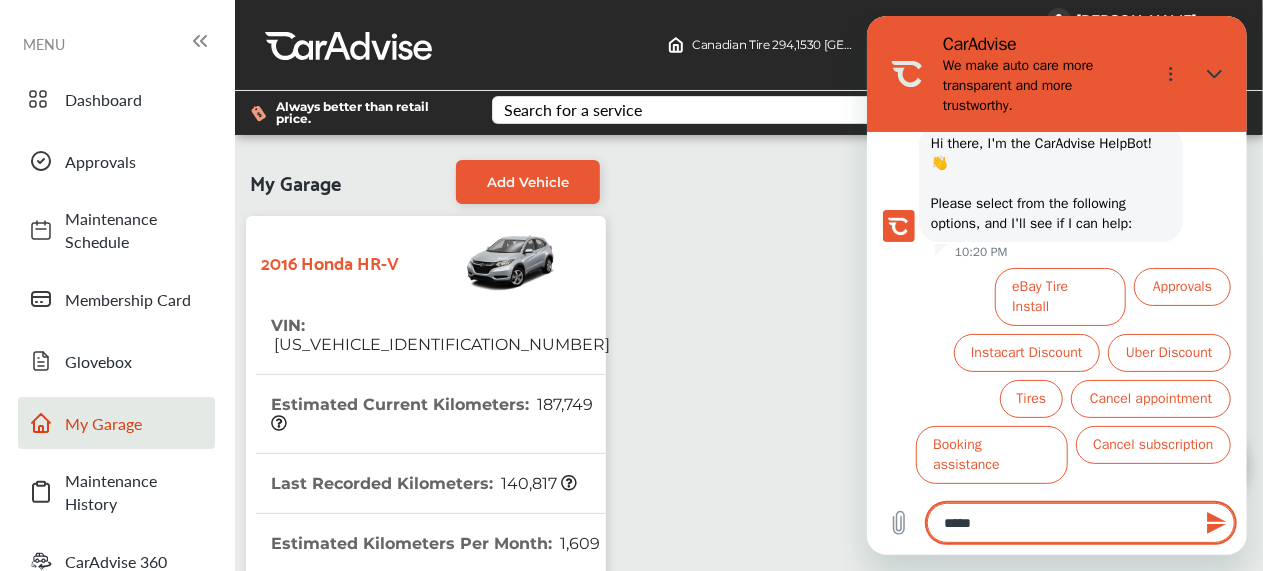type on "******" 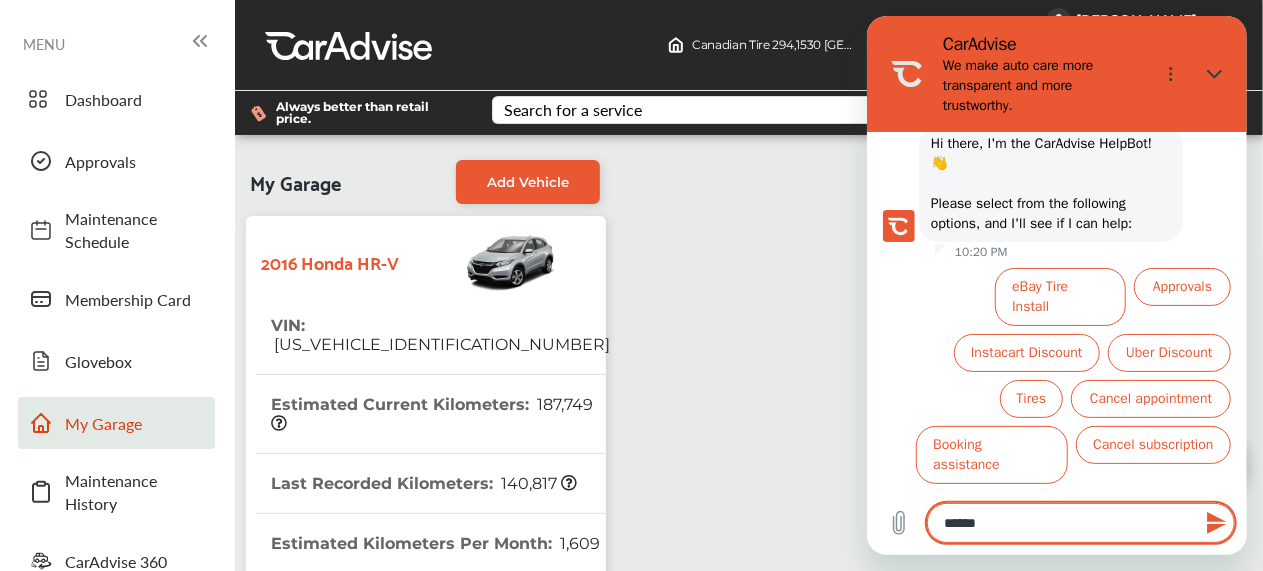 type on "*******" 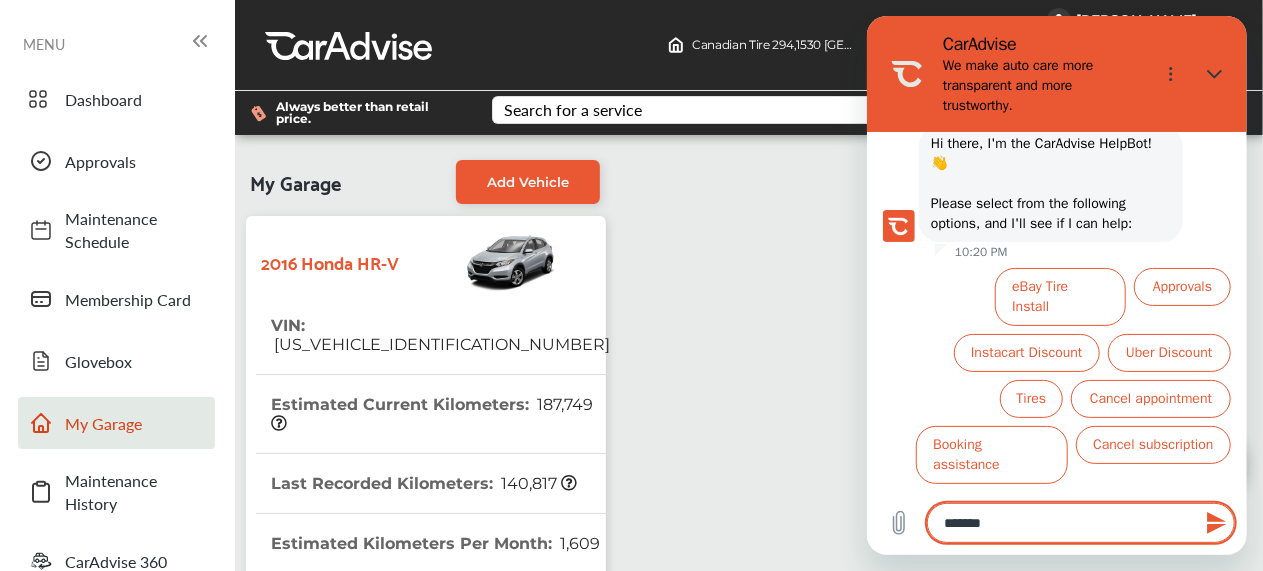 type on "*******" 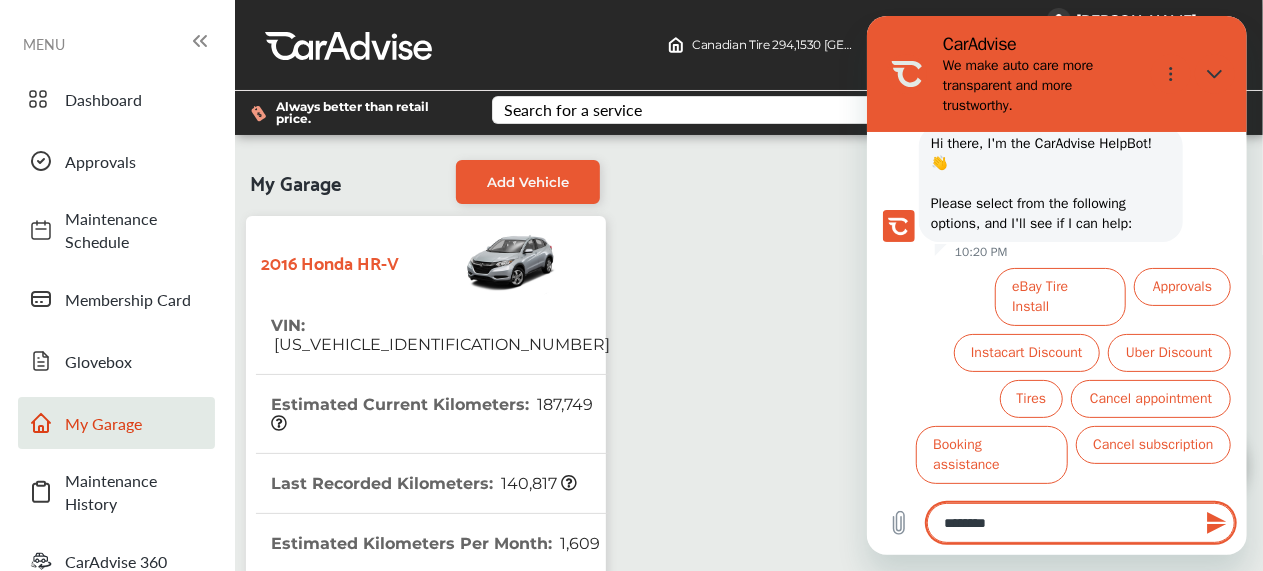 type on "*********" 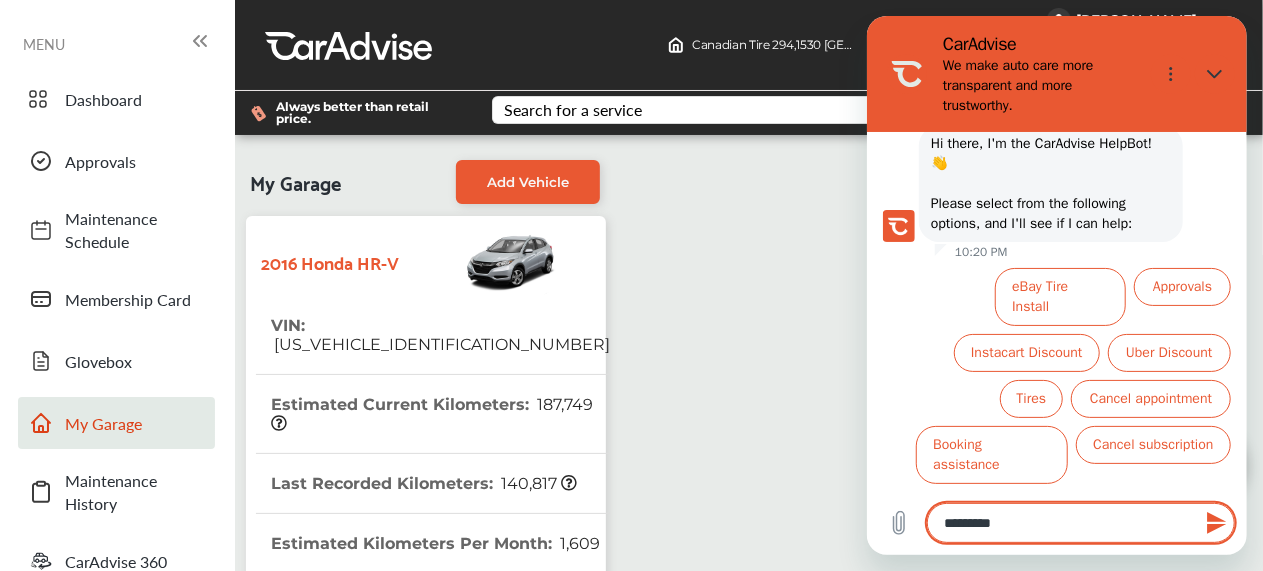 type on "**********" 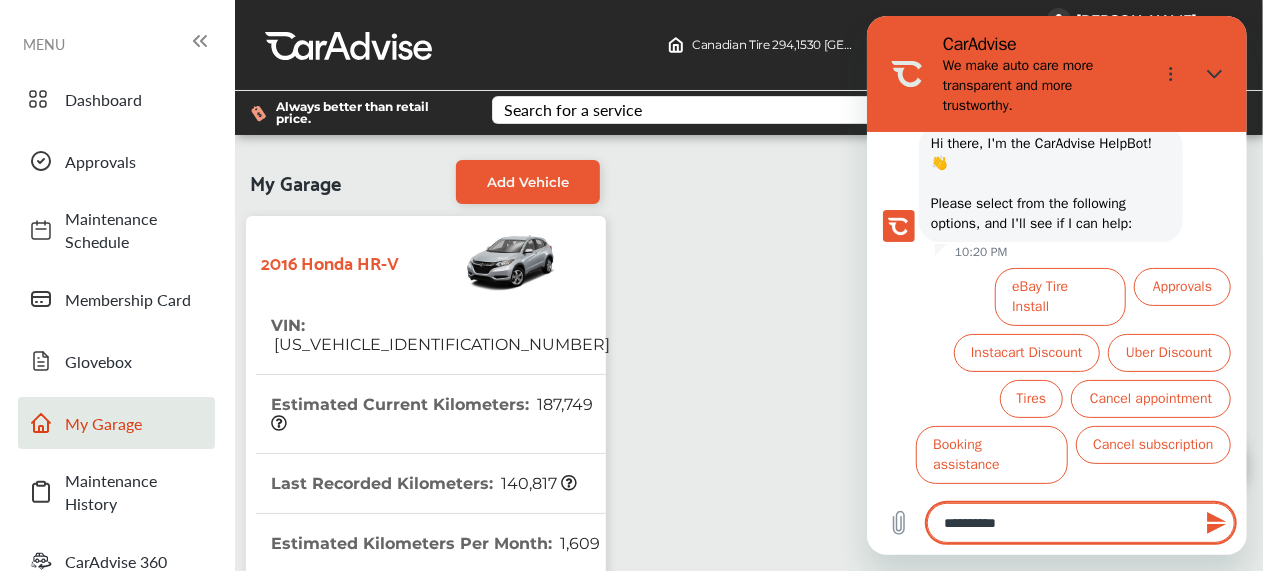 type on "**********" 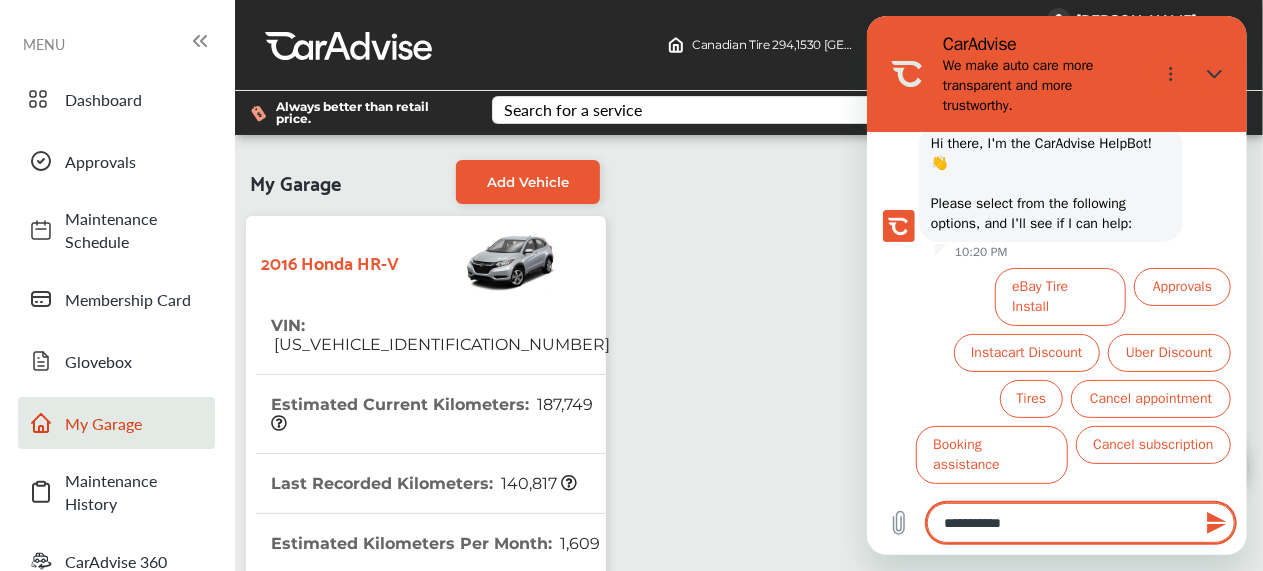 type on "**********" 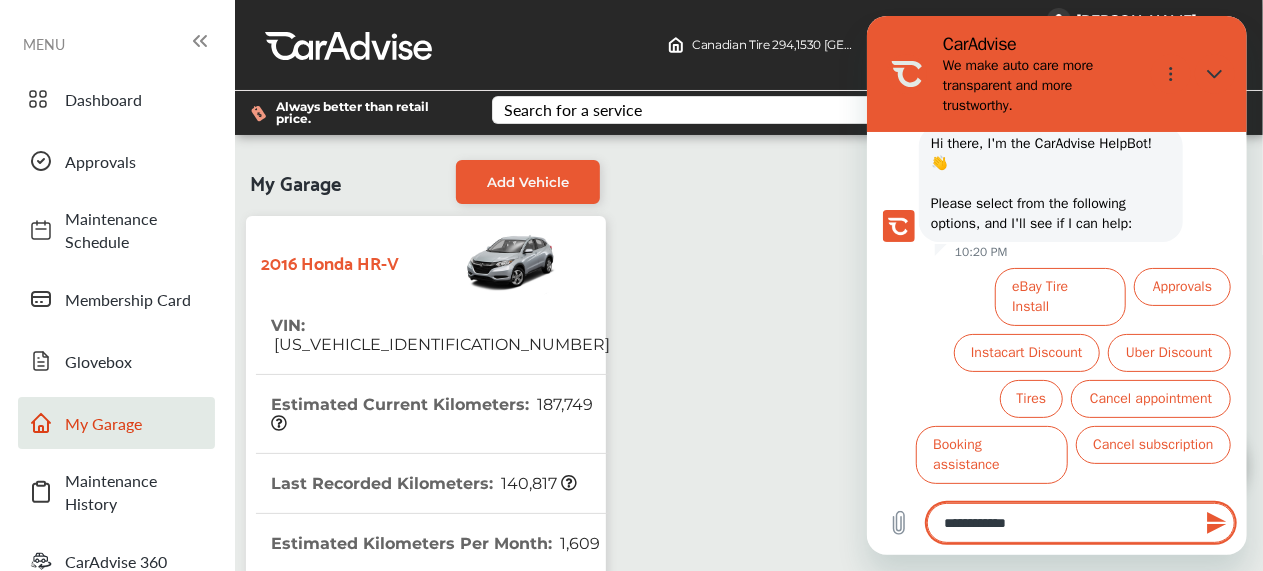 type on "**********" 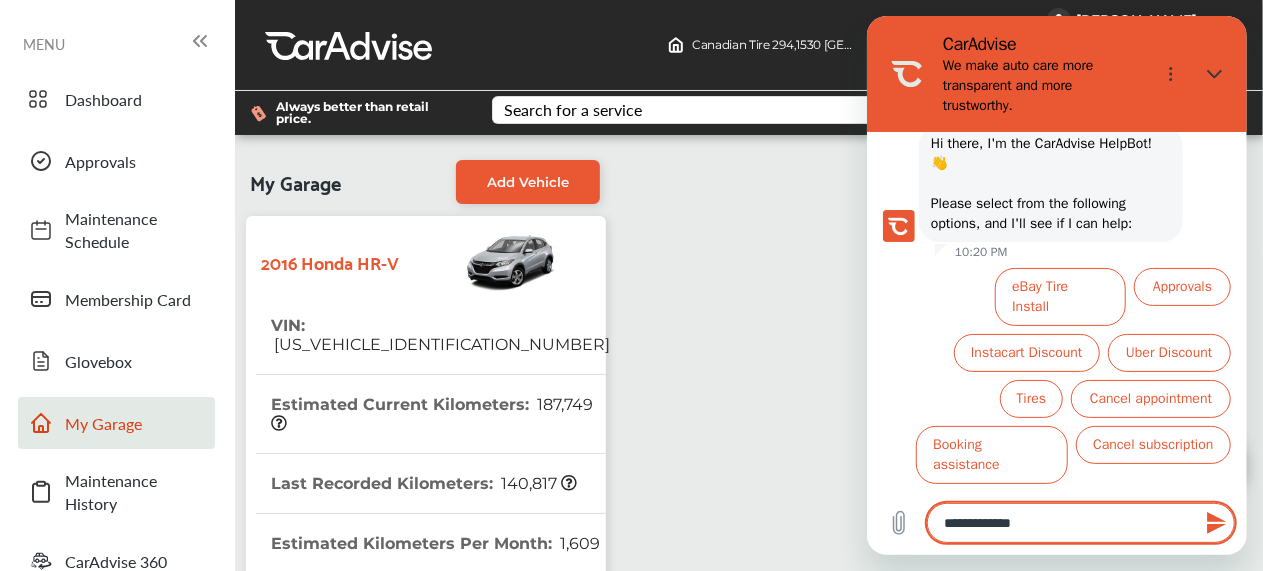 type on "**********" 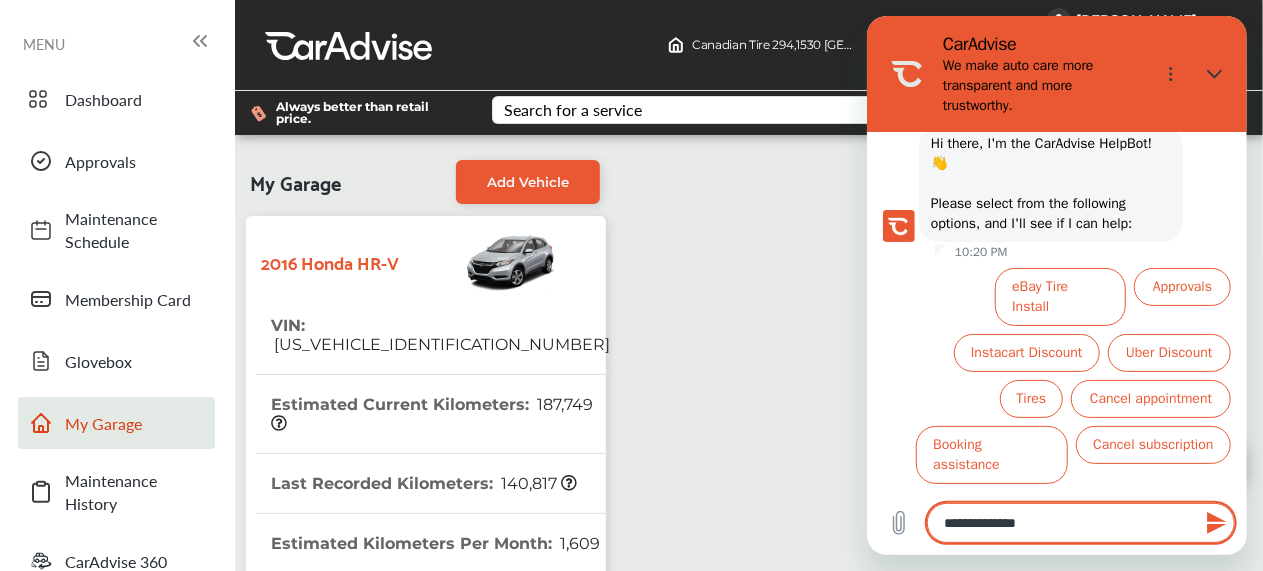 type on "**********" 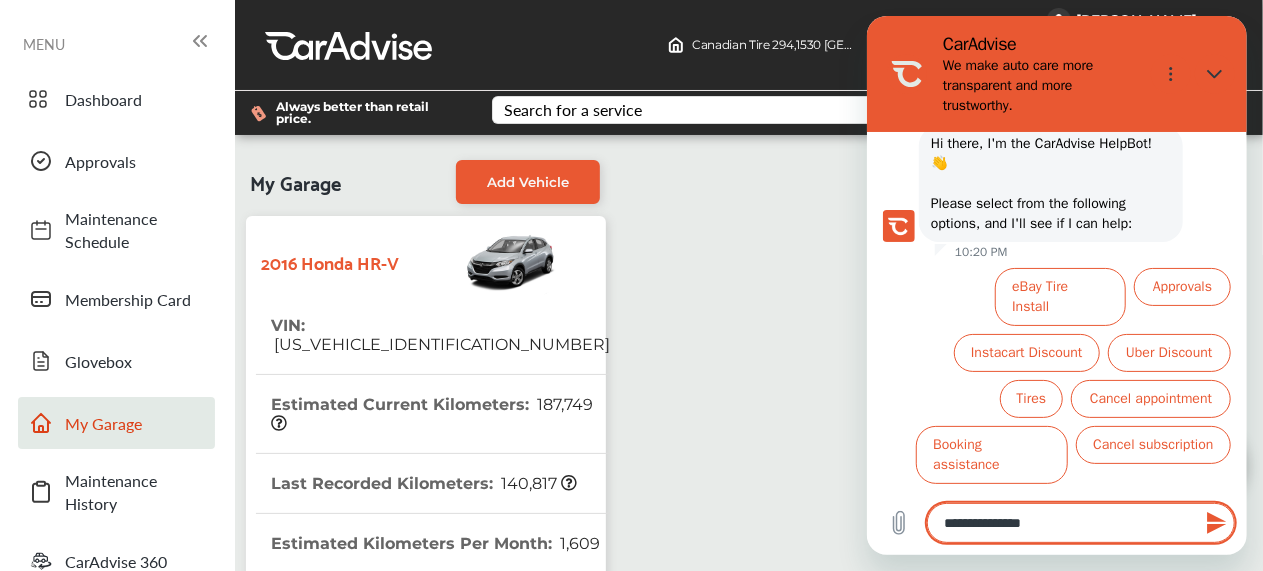 type on "**********" 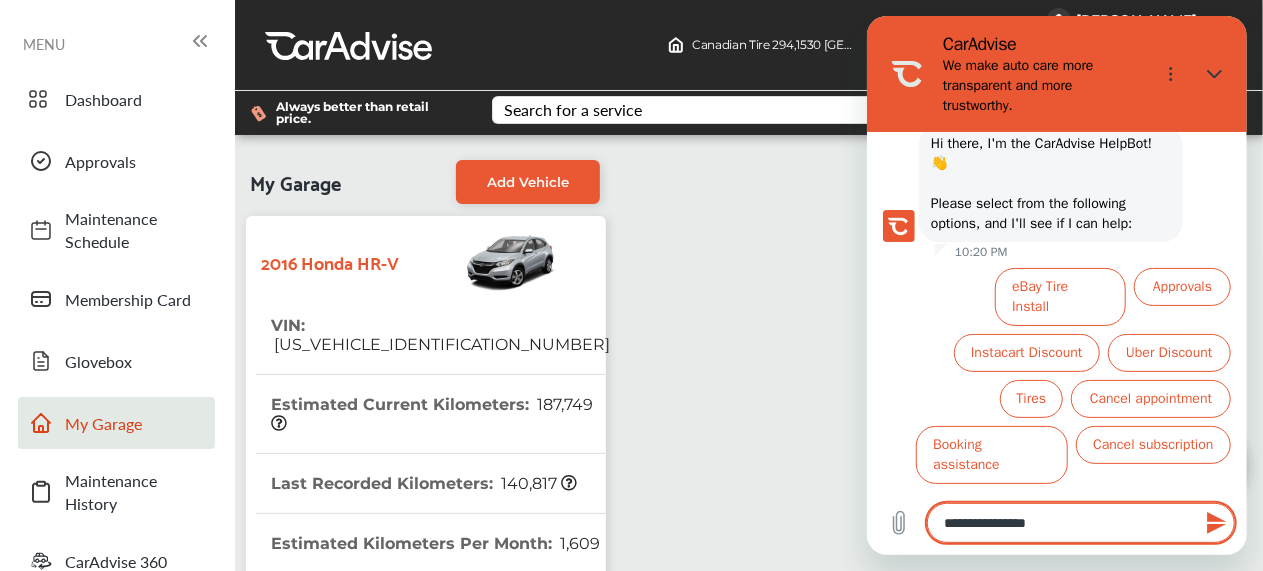 type 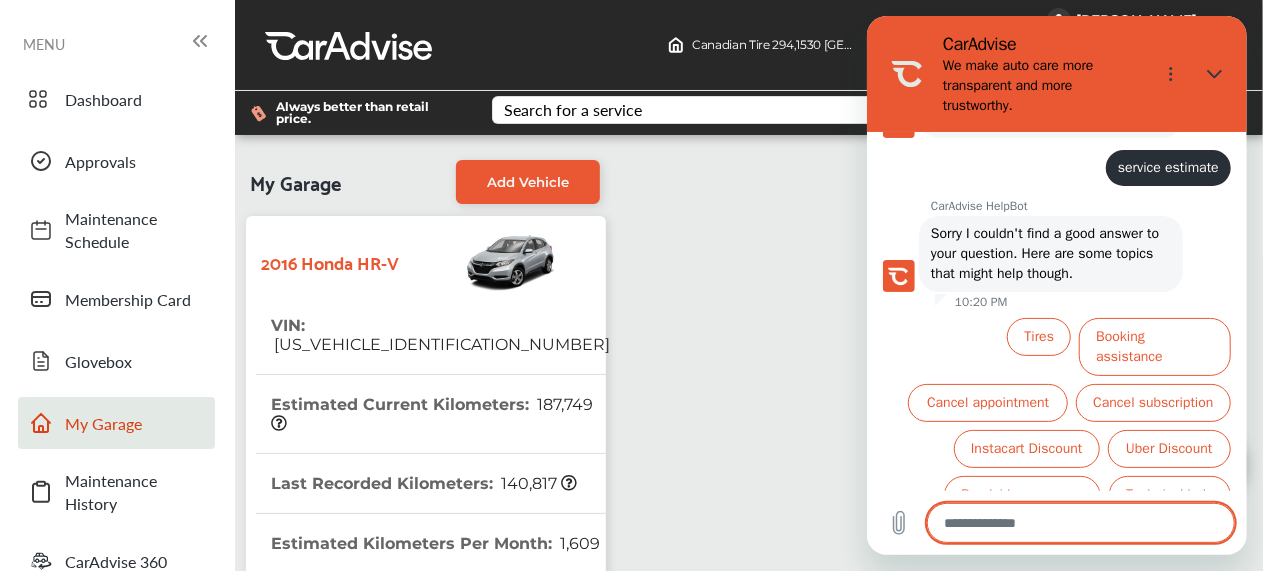 scroll, scrollTop: 217, scrollLeft: 0, axis: vertical 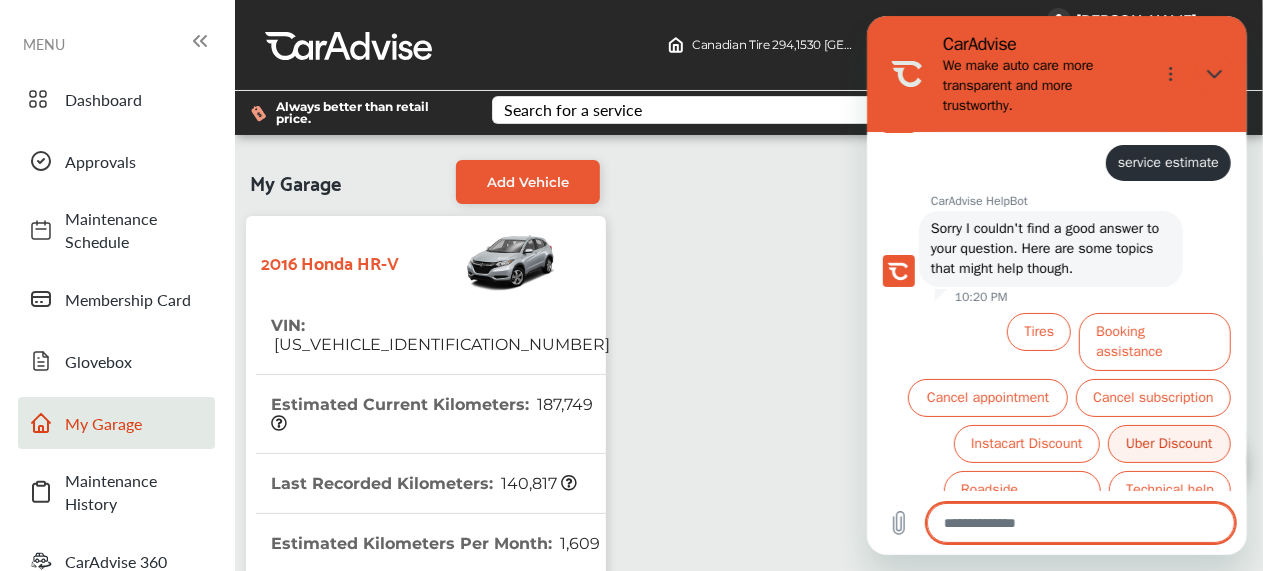 click on "Uber Discount" at bounding box center (1168, 444) 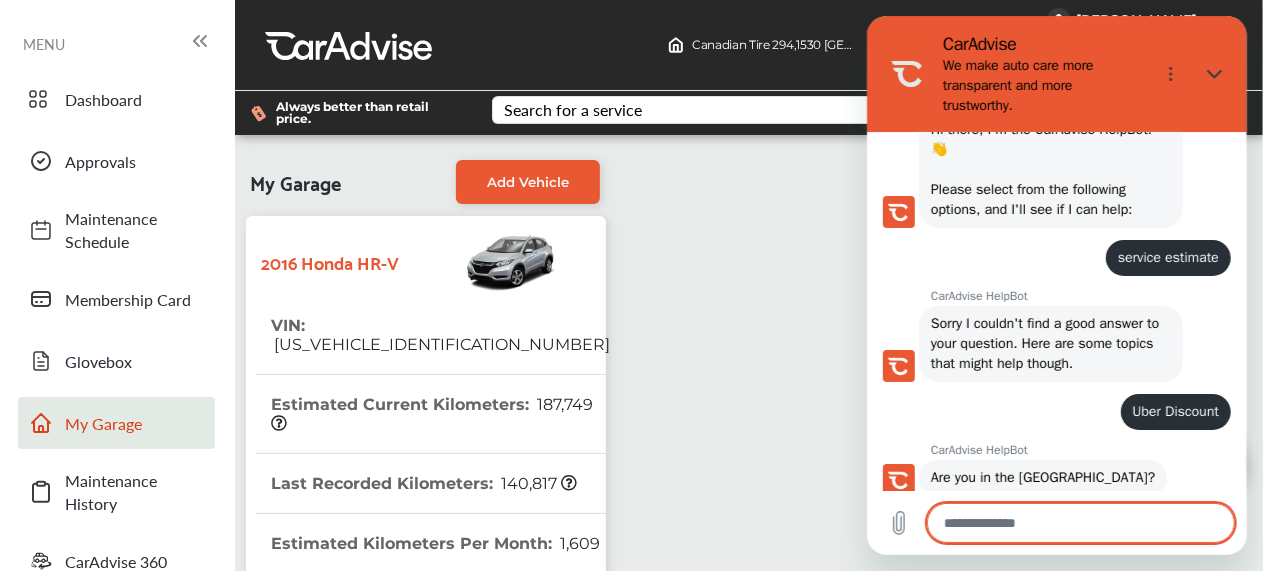 scroll, scrollTop: 195, scrollLeft: 0, axis: vertical 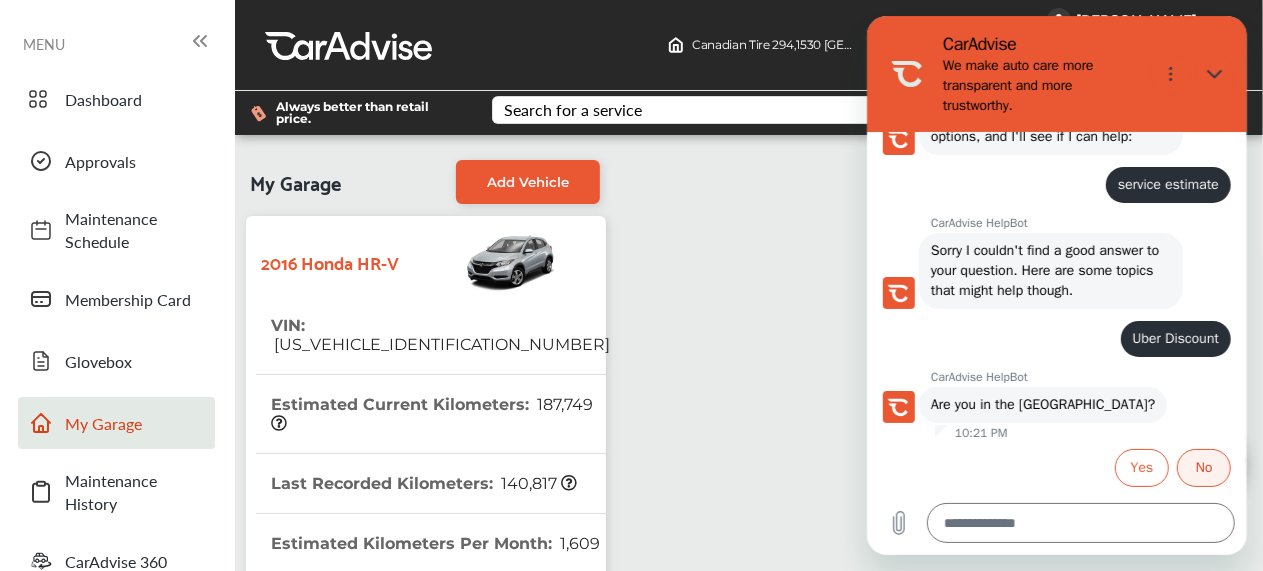 click on "No" at bounding box center [1203, 468] 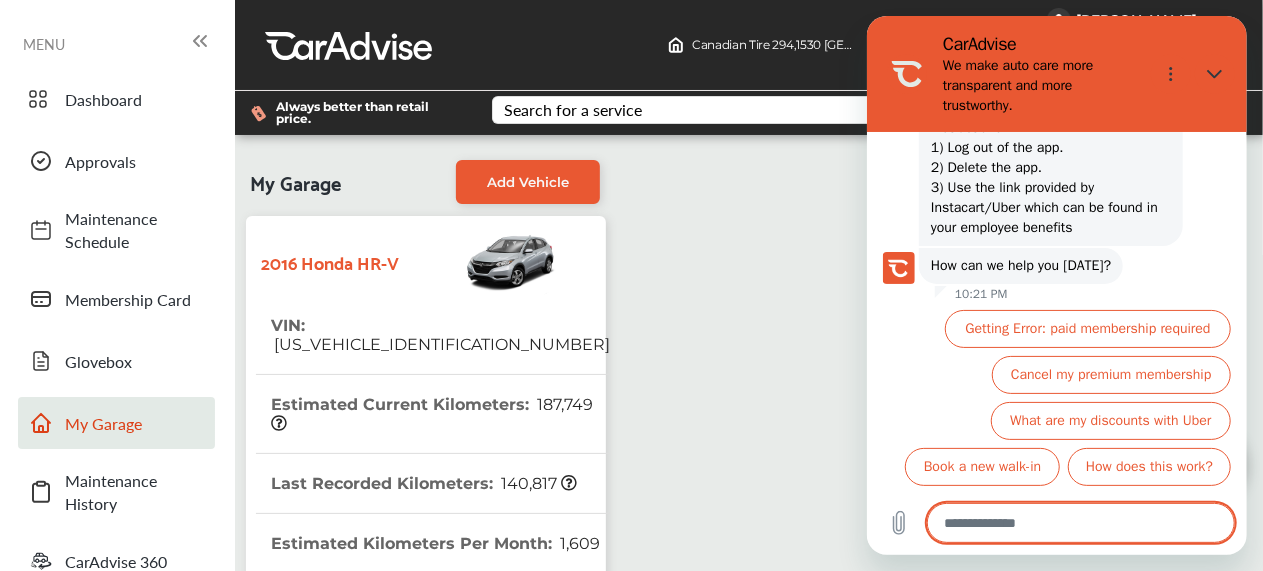 scroll, scrollTop: 808, scrollLeft: 0, axis: vertical 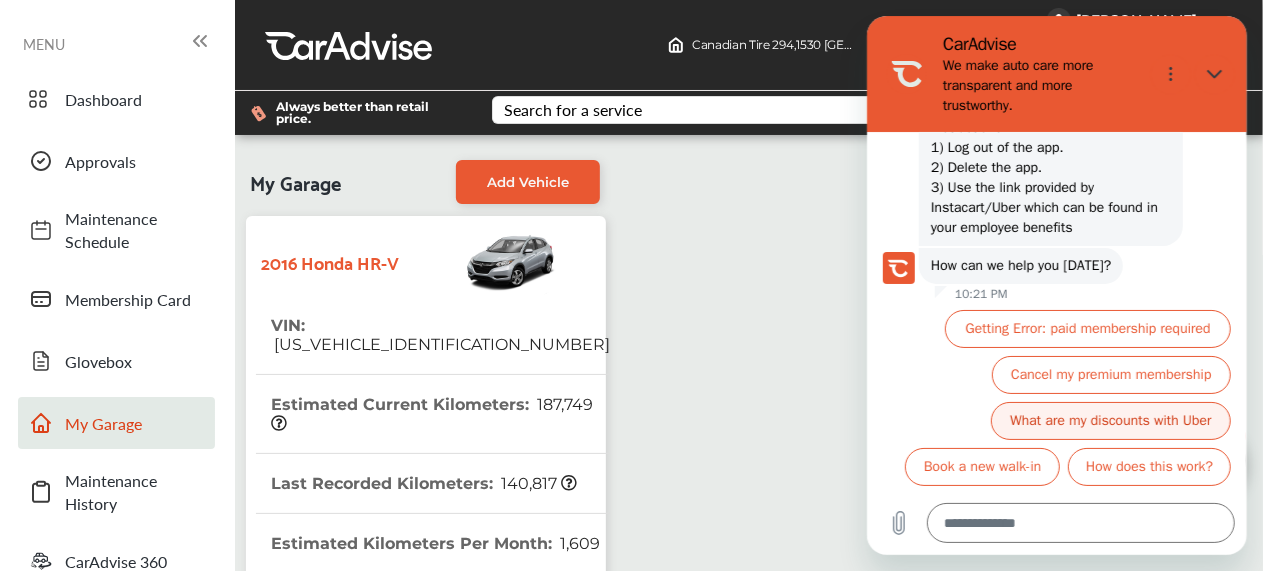 click on "What are my discounts with Uber" at bounding box center (1110, 421) 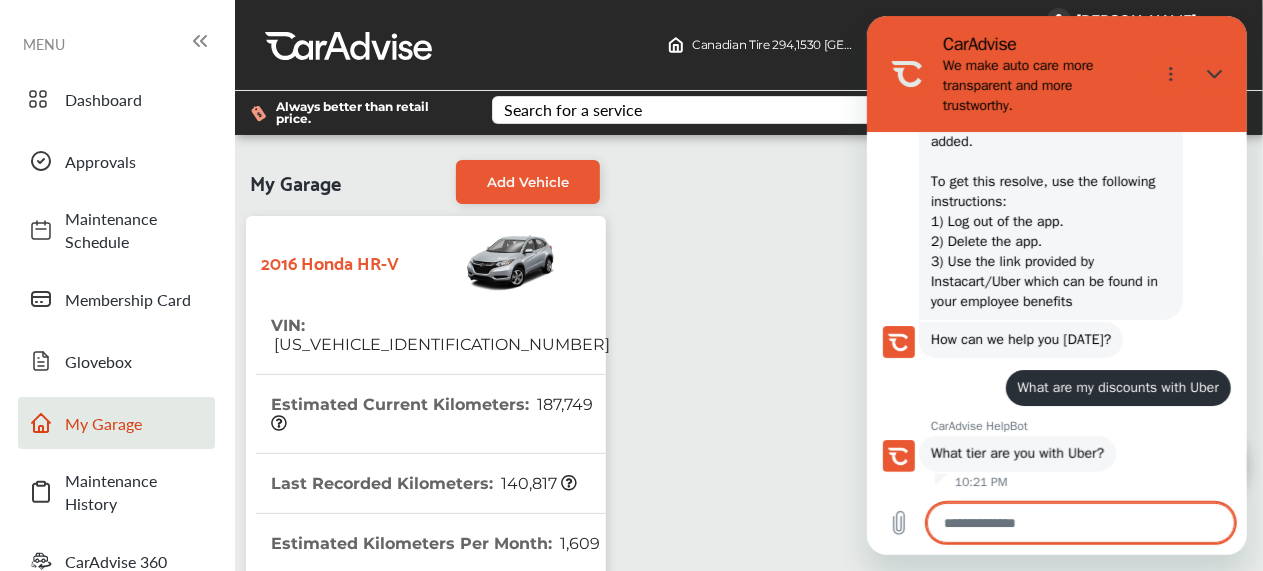 scroll, scrollTop: 786, scrollLeft: 0, axis: vertical 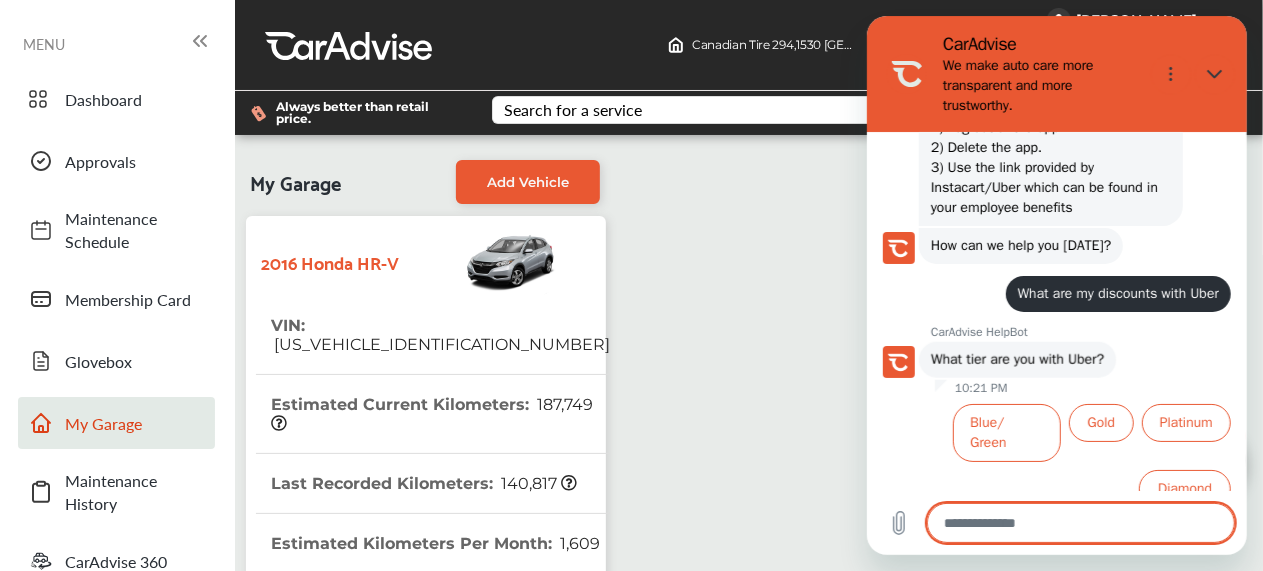 type on "*" 